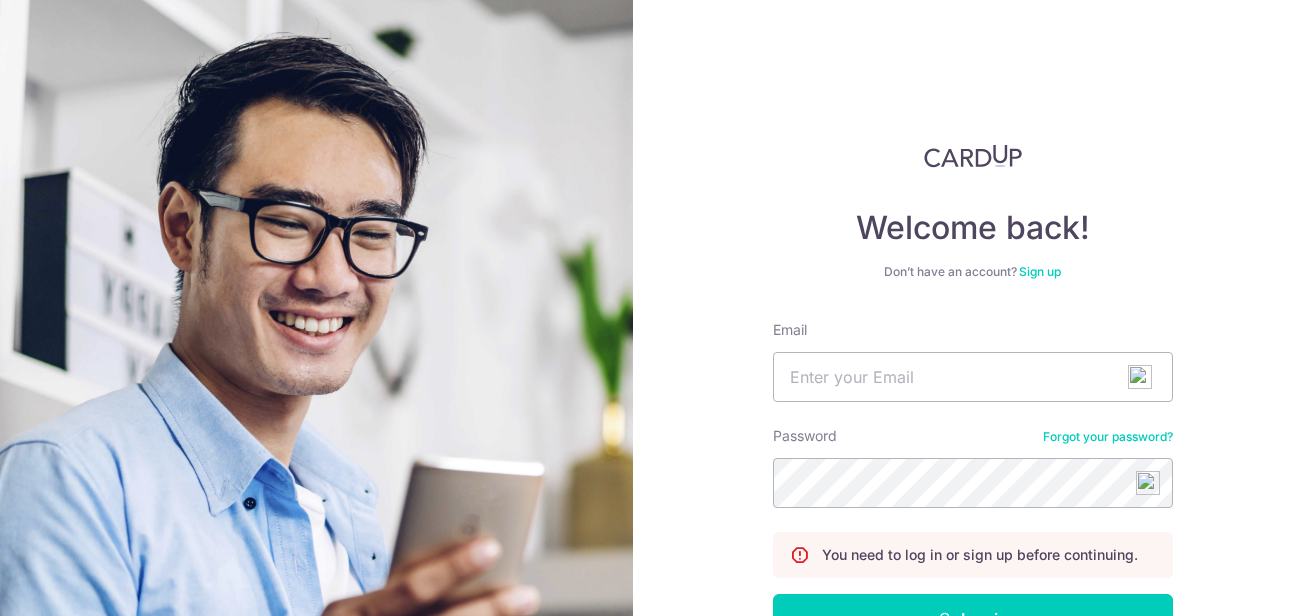 scroll, scrollTop: 0, scrollLeft: 0, axis: both 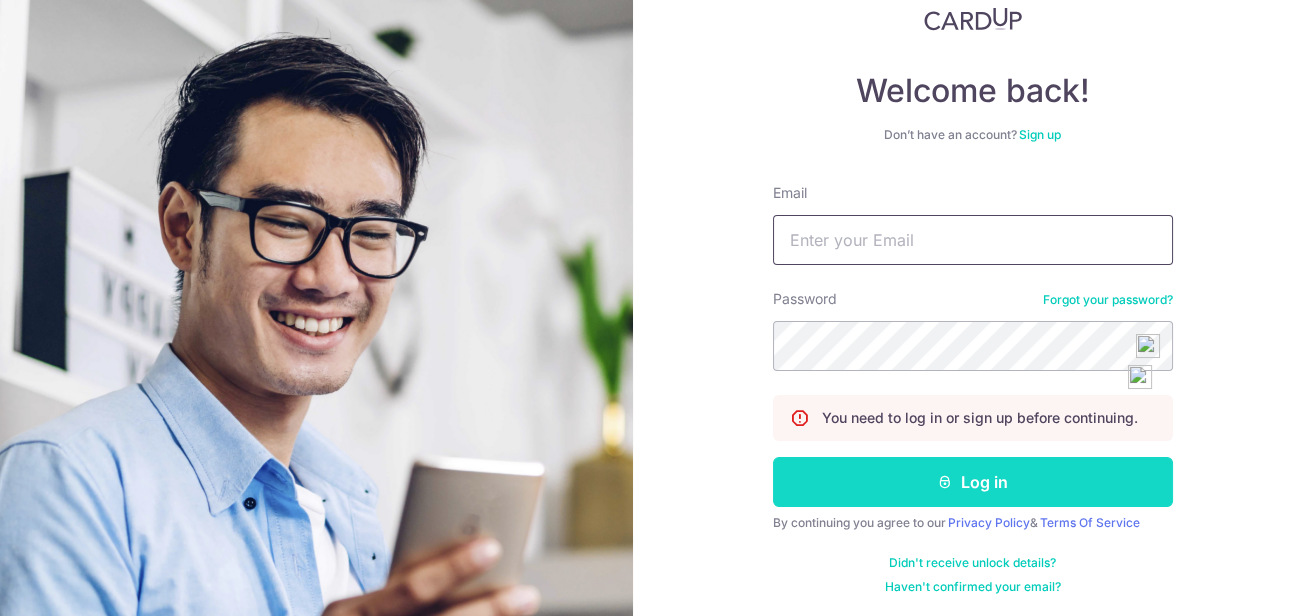 type on "[EMAIL_ADDRESS][DOMAIN_NAME]" 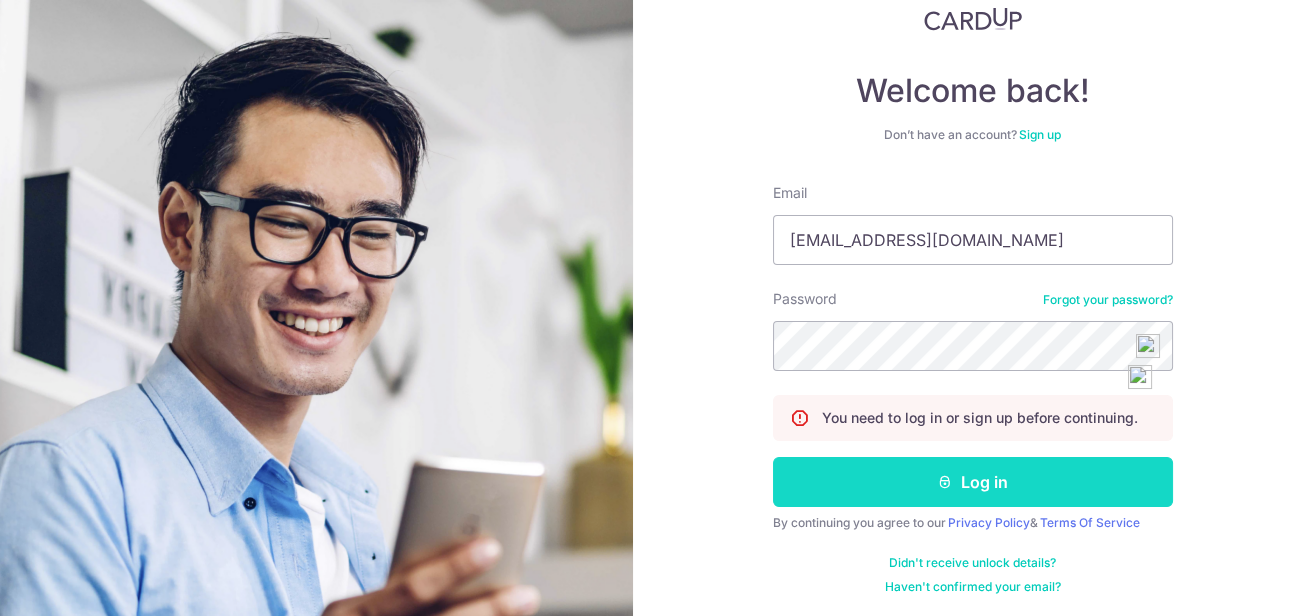 click on "Log in" at bounding box center (973, 482) 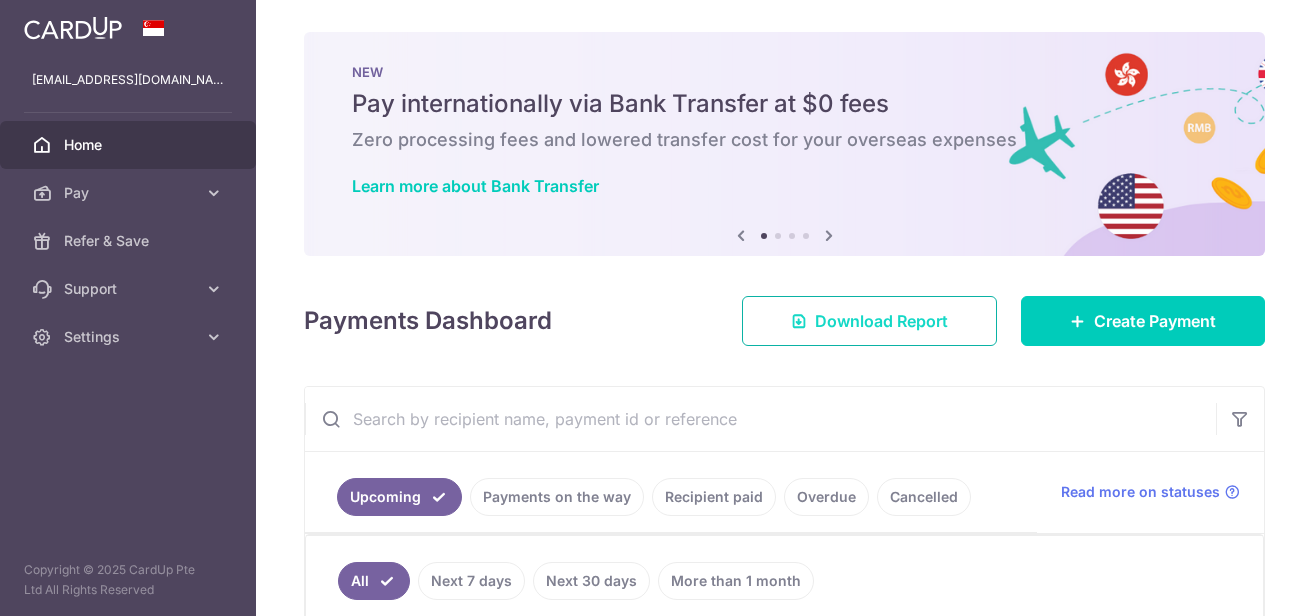 scroll, scrollTop: 0, scrollLeft: 0, axis: both 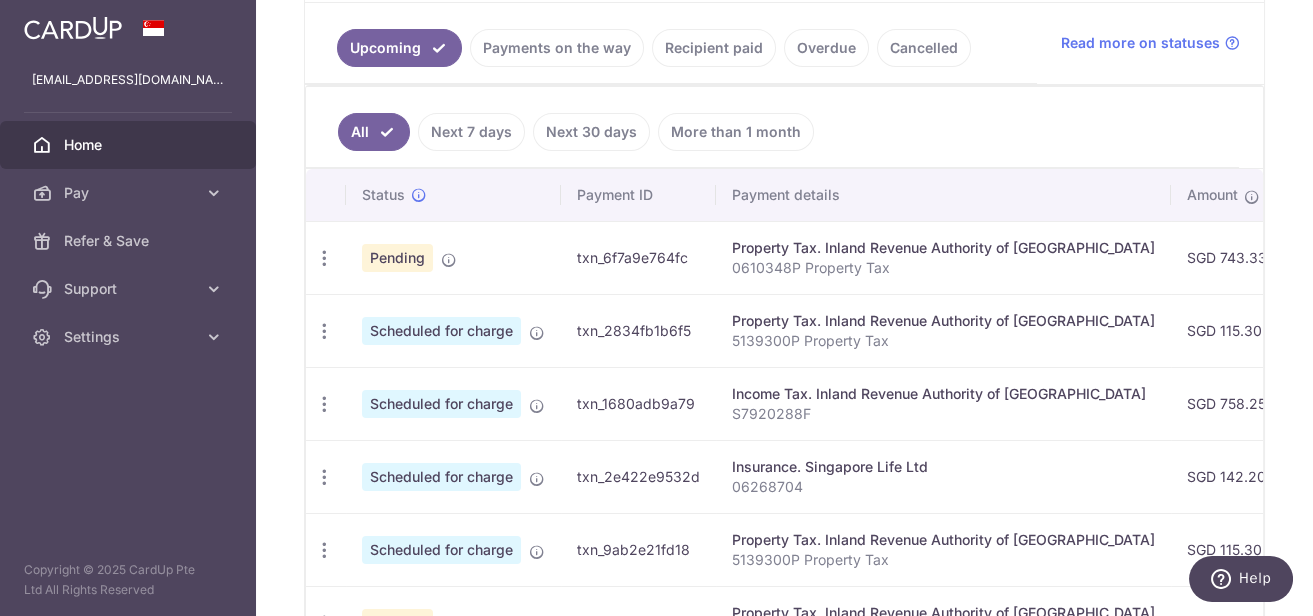 click on "SGD 762.66" at bounding box center (1473, 257) 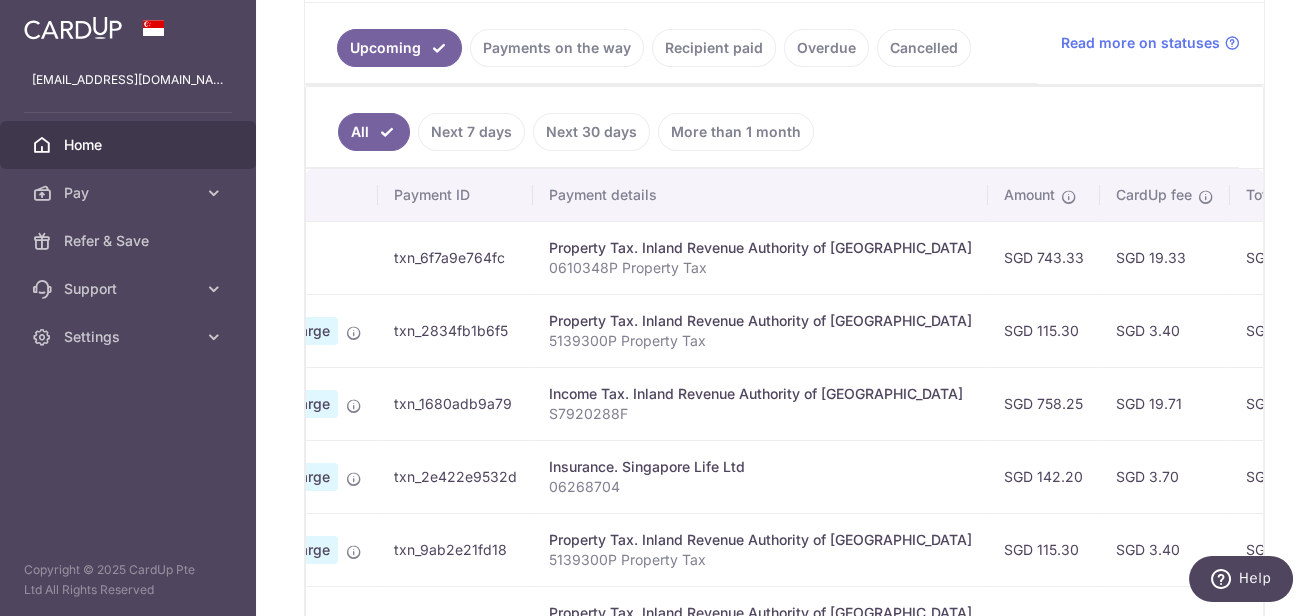 scroll, scrollTop: 0, scrollLeft: 355, axis: horizontal 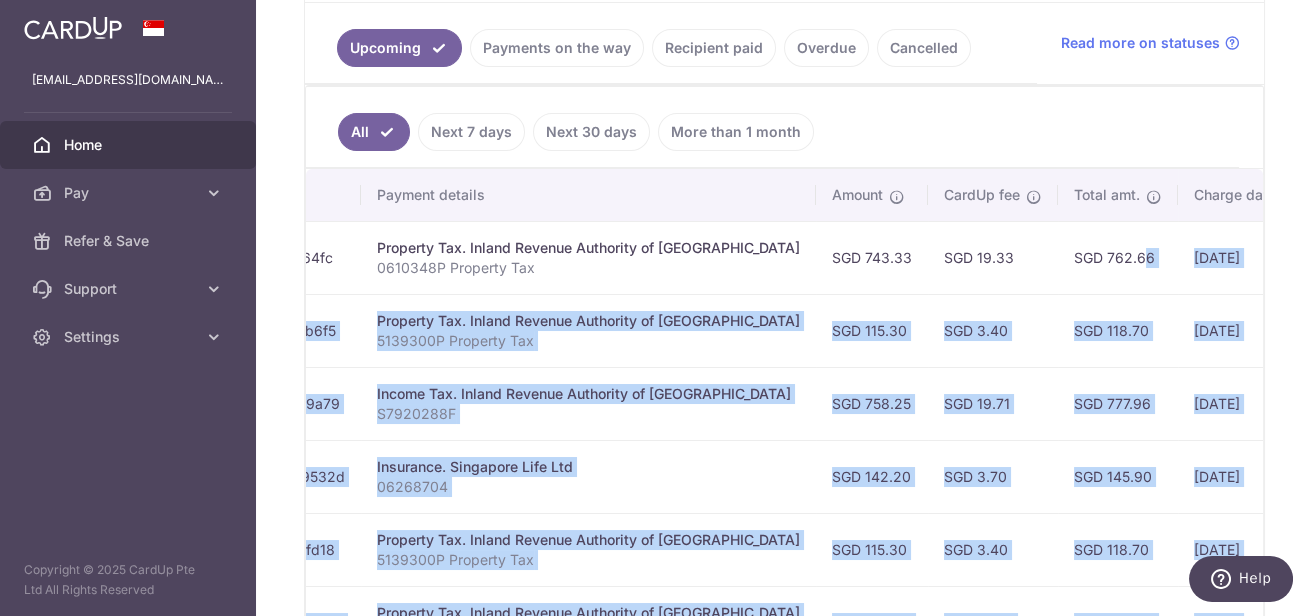 drag, startPoint x: 1157, startPoint y: 332, endPoint x: 1286, endPoint y: 326, distance: 129.13947 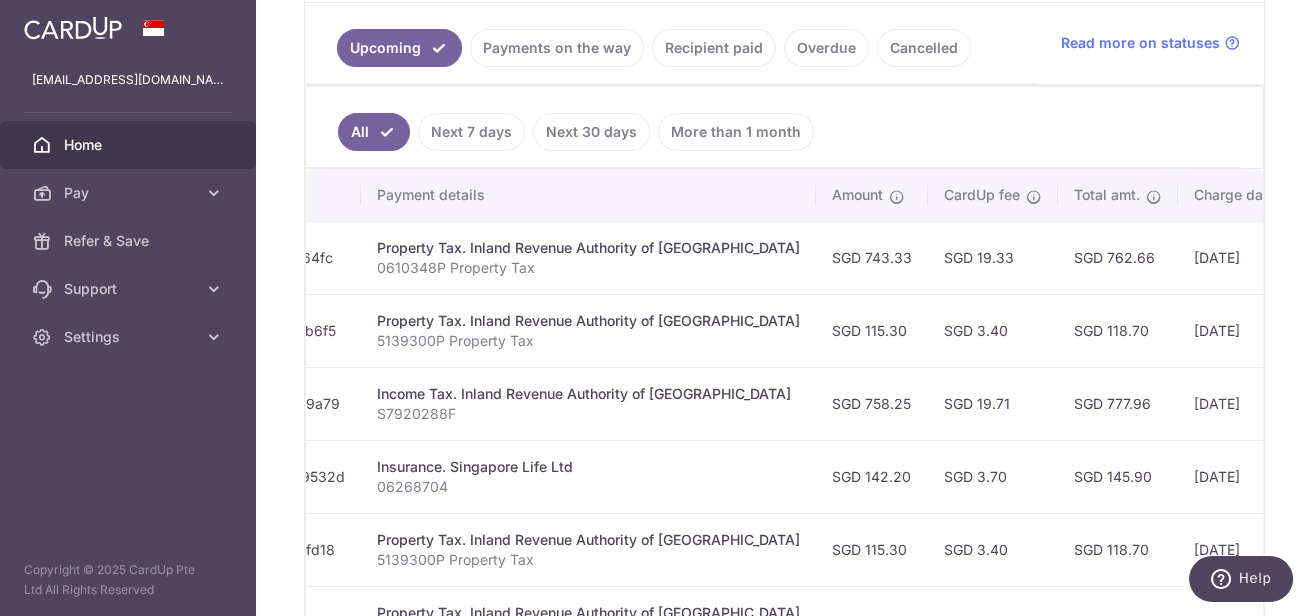 click on "0610348P Property Tax" at bounding box center [588, 268] 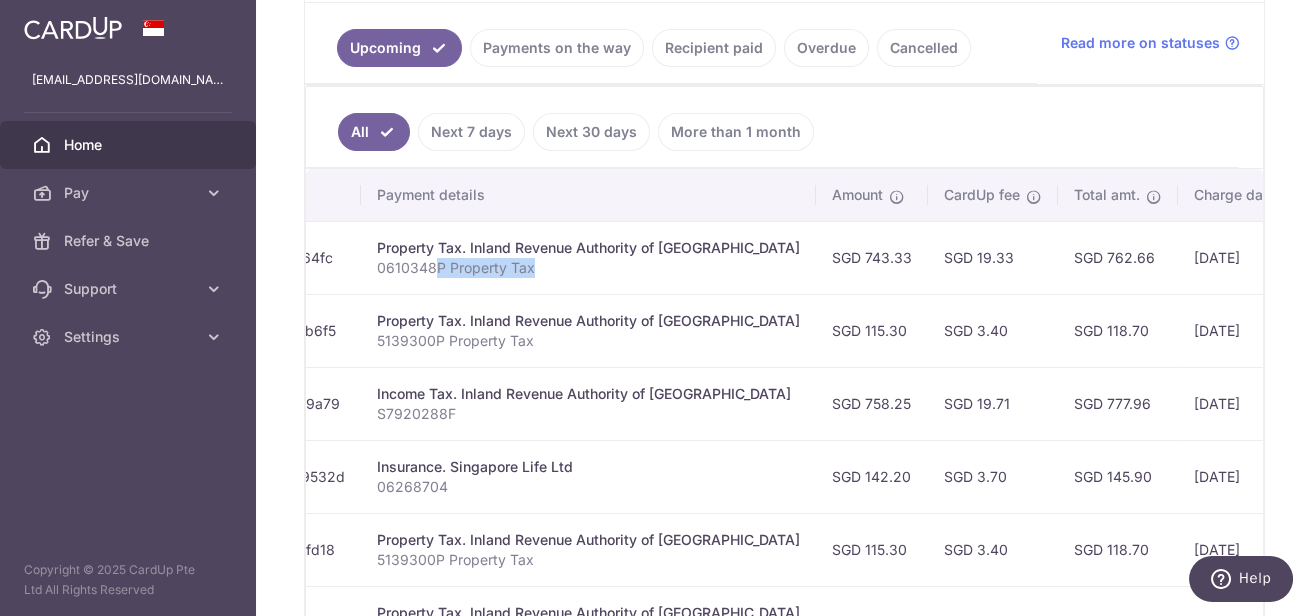 drag, startPoint x: 218, startPoint y: 337, endPoint x: 175, endPoint y: 342, distance: 43.289722 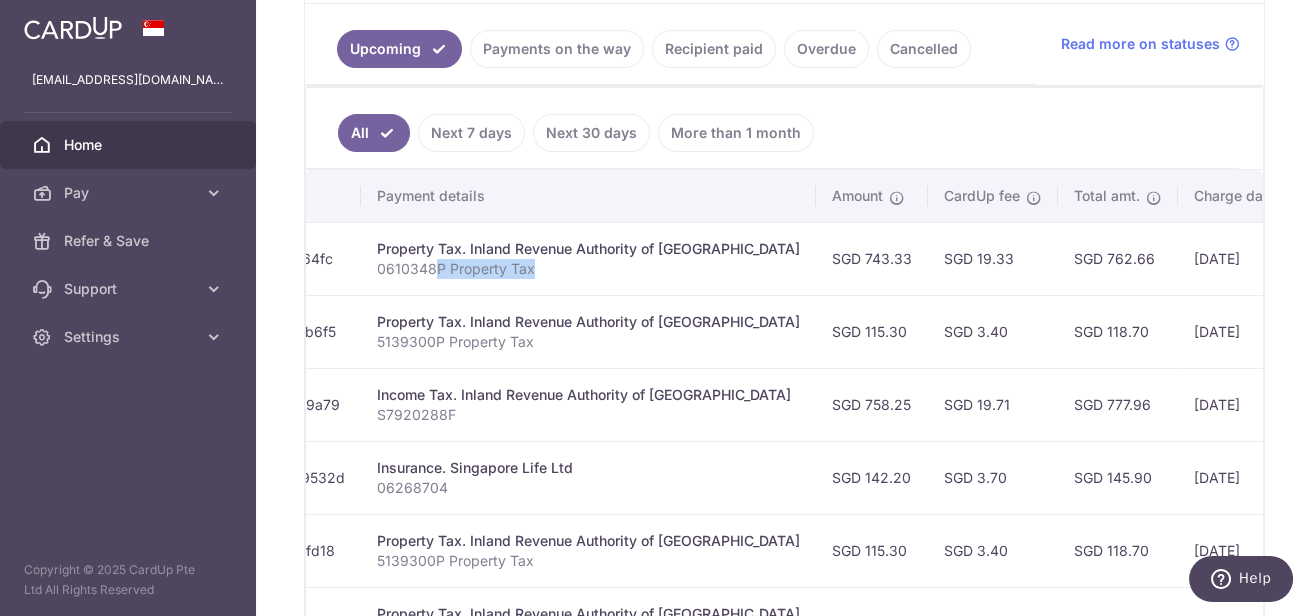 scroll, scrollTop: 750, scrollLeft: 0, axis: vertical 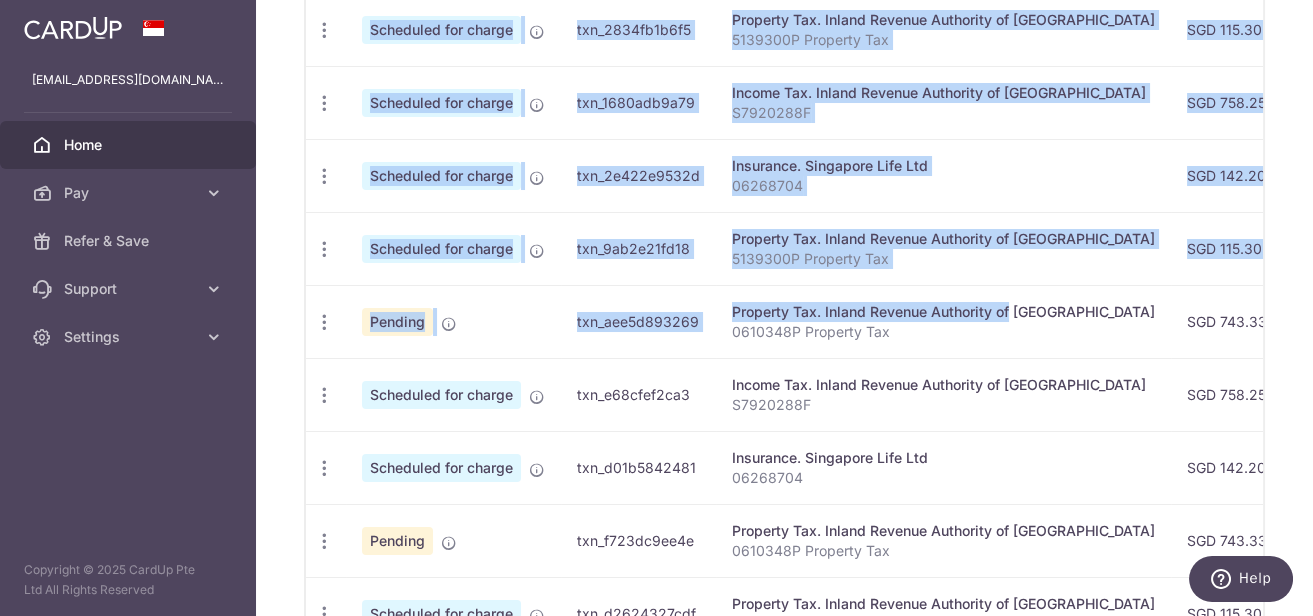 drag, startPoint x: 345, startPoint y: 391, endPoint x: -6, endPoint y: 406, distance: 351.32037 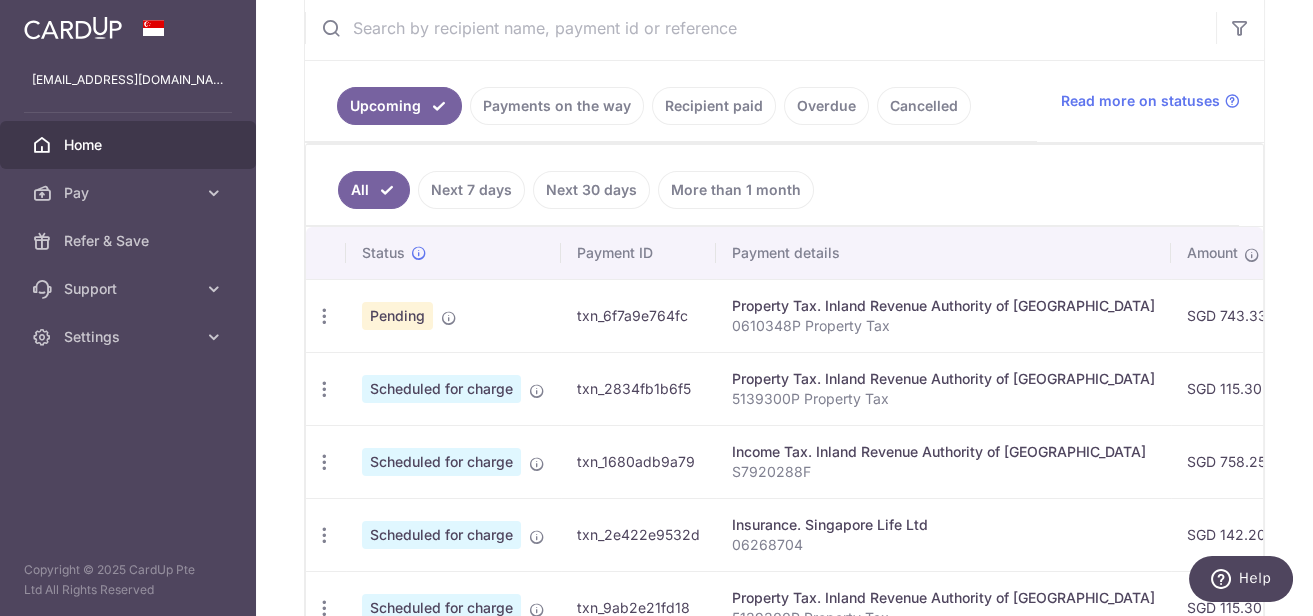 scroll, scrollTop: 300, scrollLeft: 0, axis: vertical 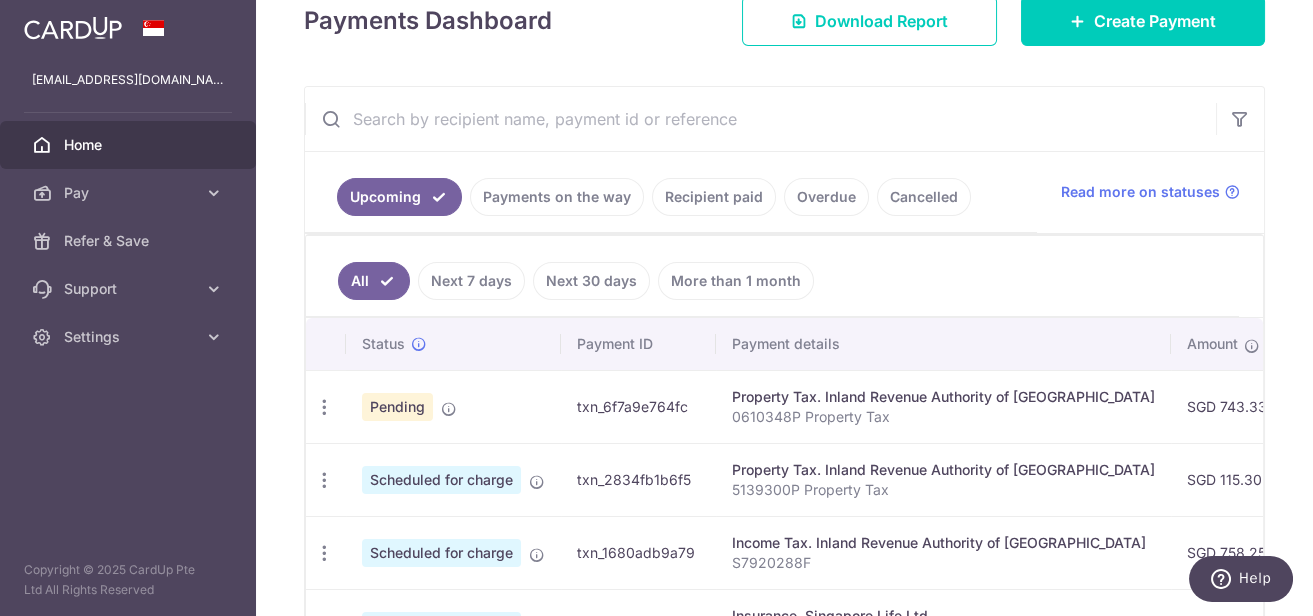 click on "Payments on the way" at bounding box center [557, 197] 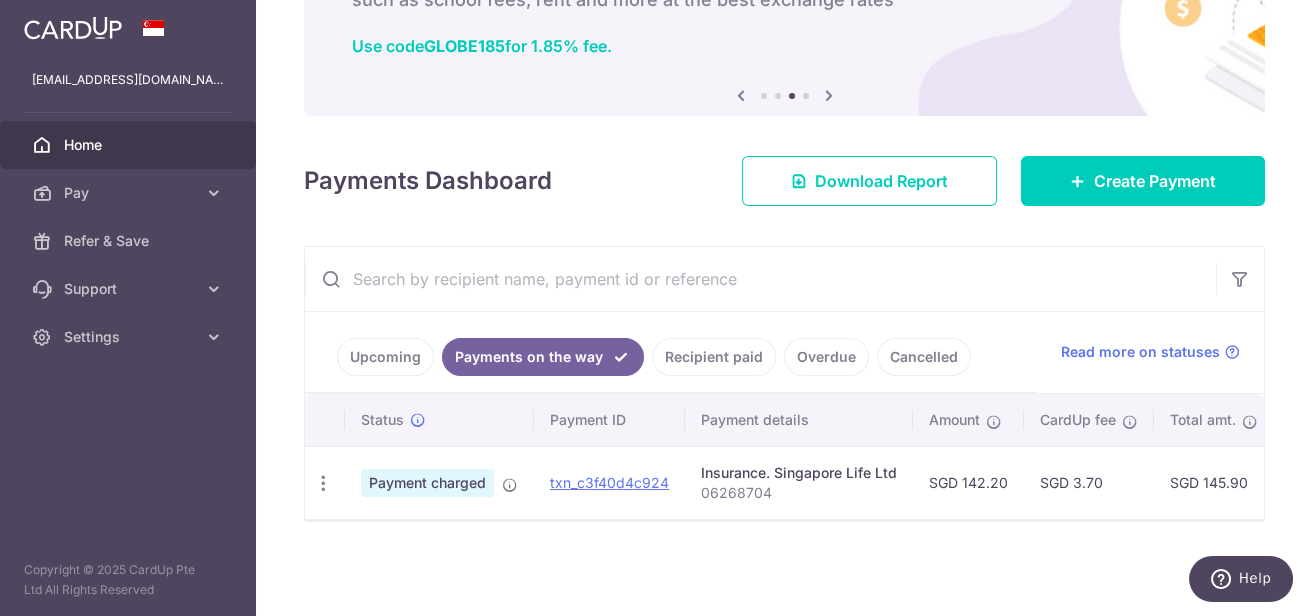 scroll, scrollTop: 229, scrollLeft: 0, axis: vertical 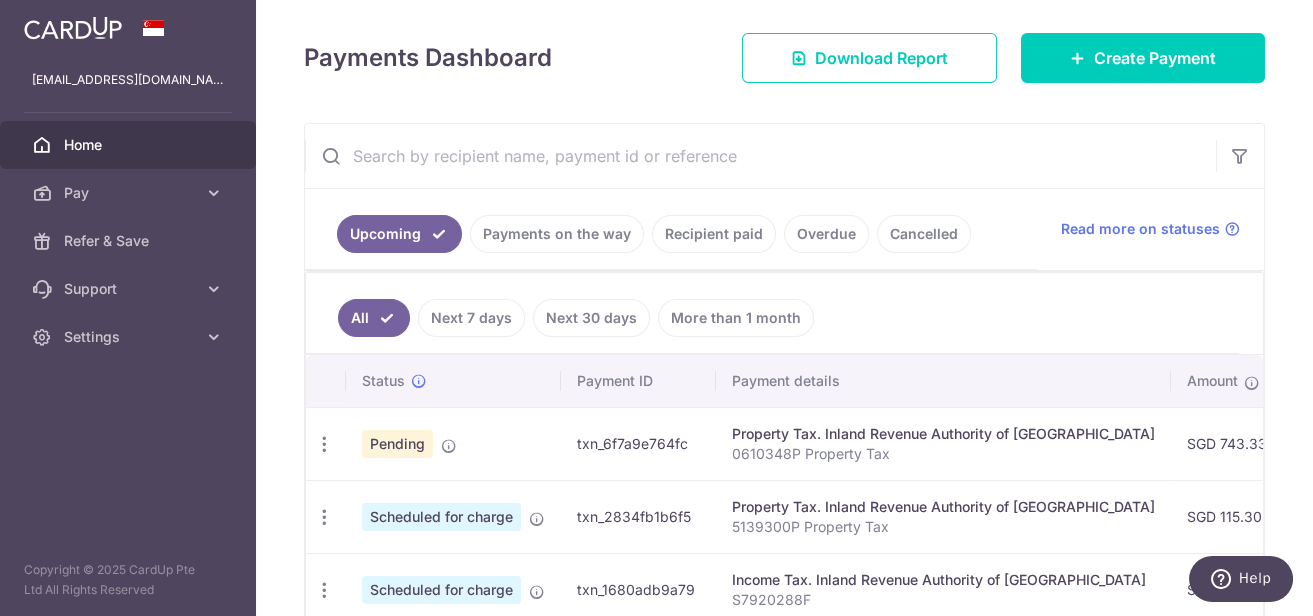 click on "Recipient paid" at bounding box center [714, 234] 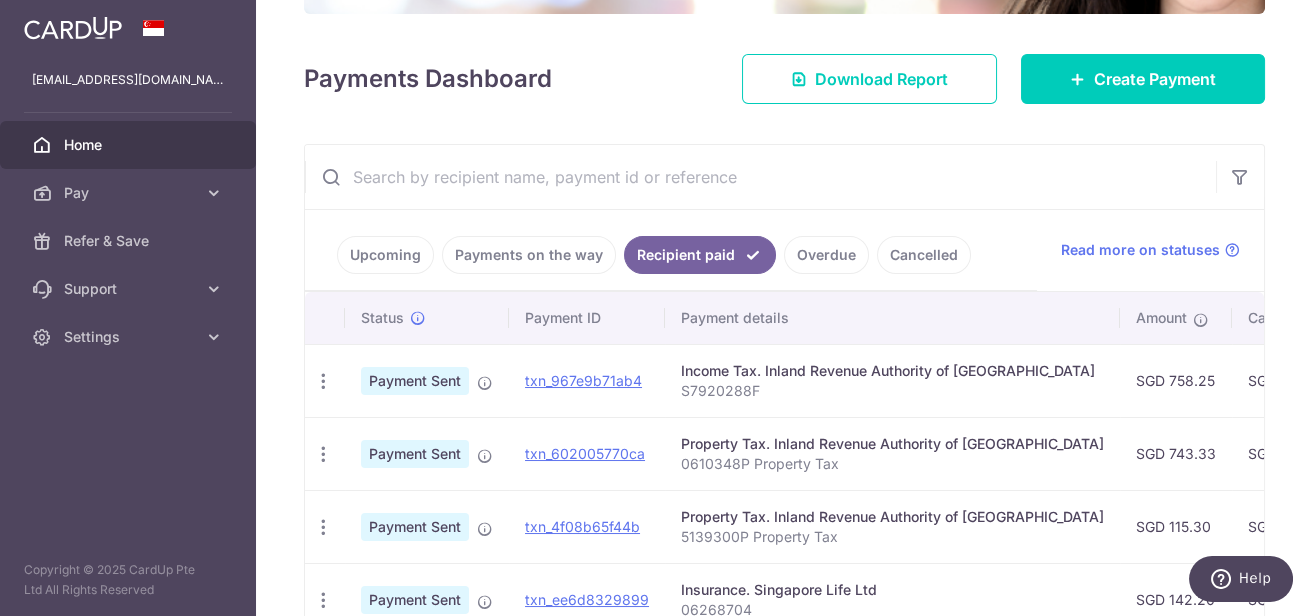 scroll, scrollTop: 263, scrollLeft: 0, axis: vertical 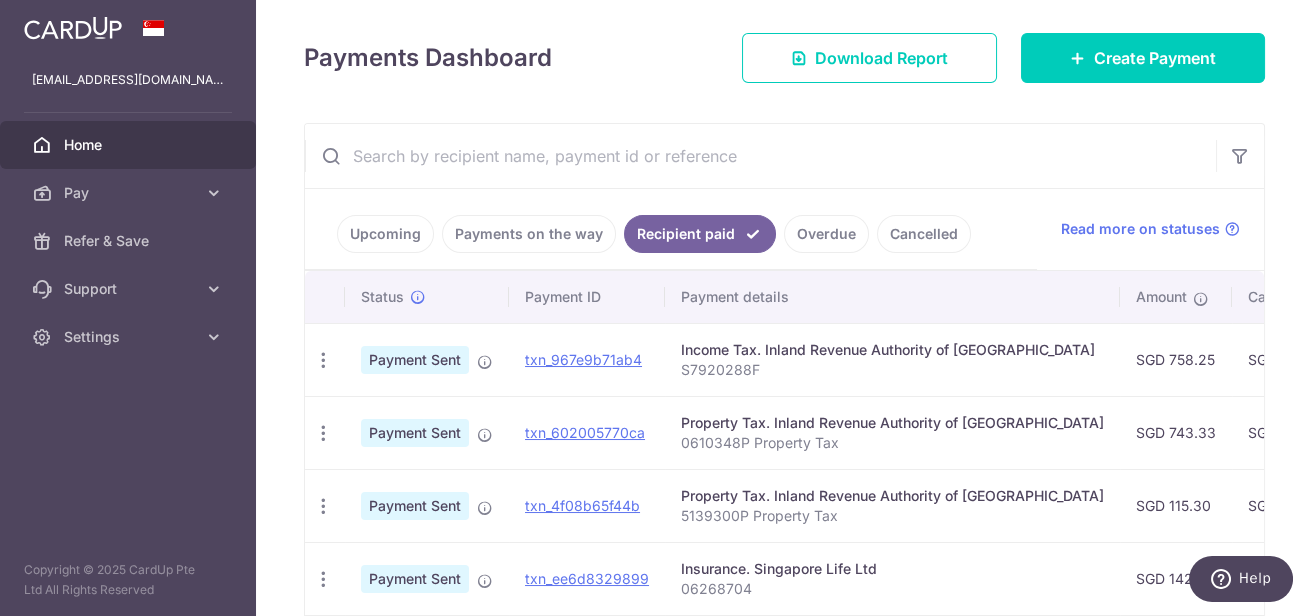 click on "SGD 19.33" at bounding box center [1297, 432] 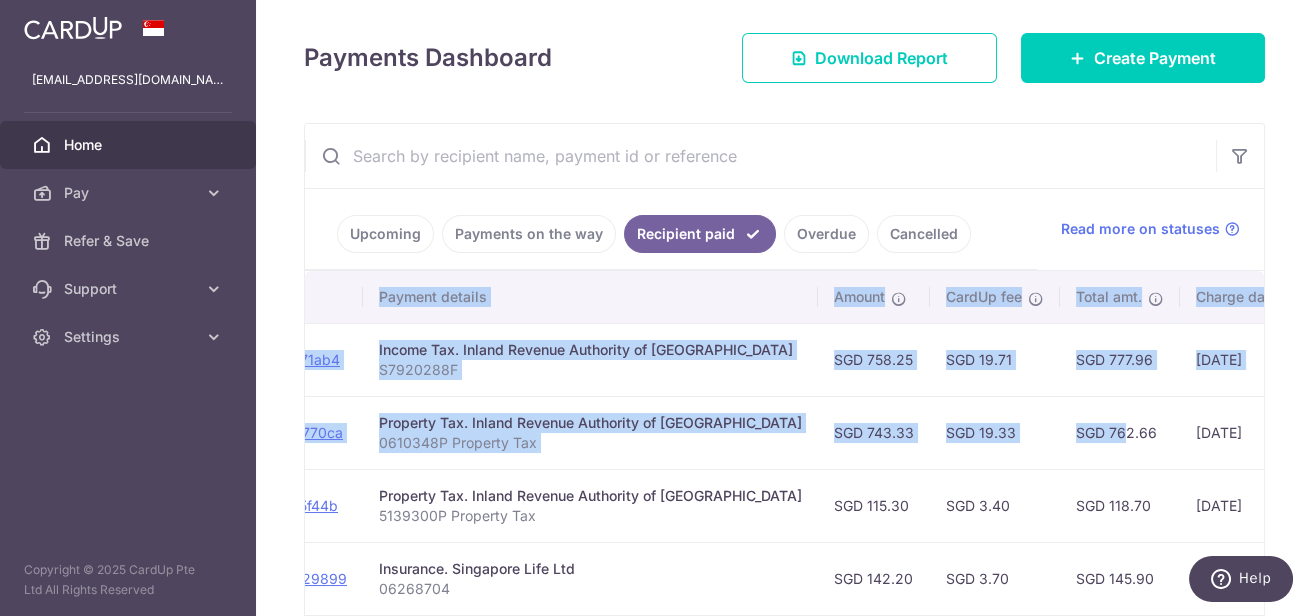 scroll, scrollTop: 0, scrollLeft: 303, axis: horizontal 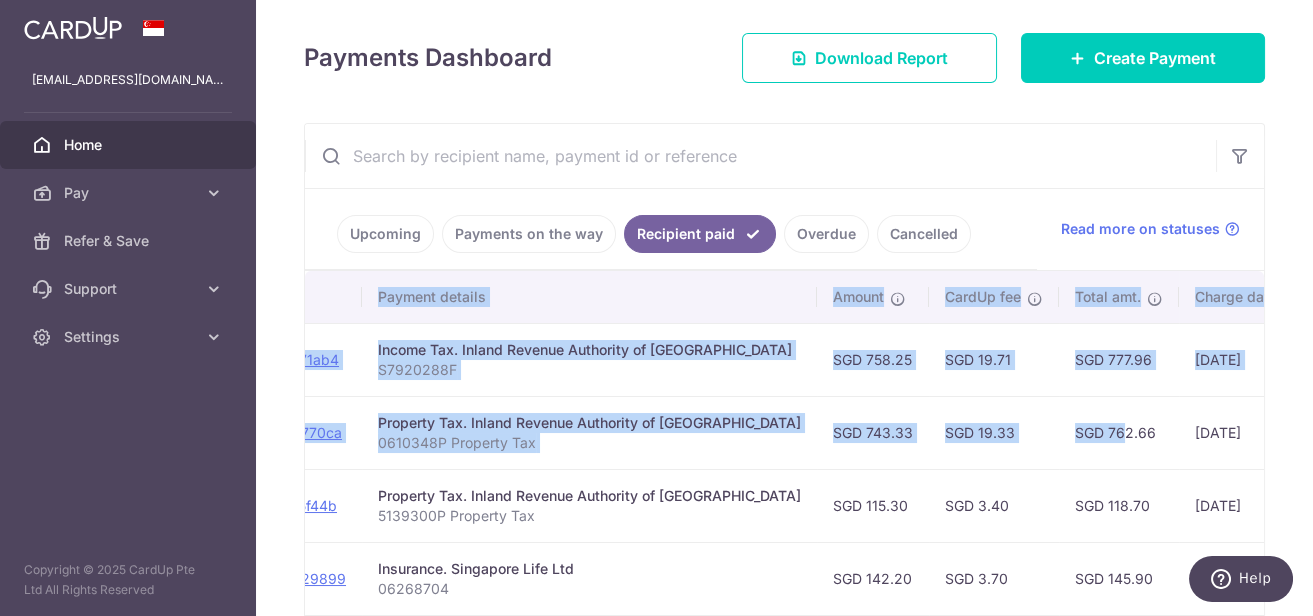 drag, startPoint x: 1062, startPoint y: 507, endPoint x: 1271, endPoint y: 504, distance: 209.02153 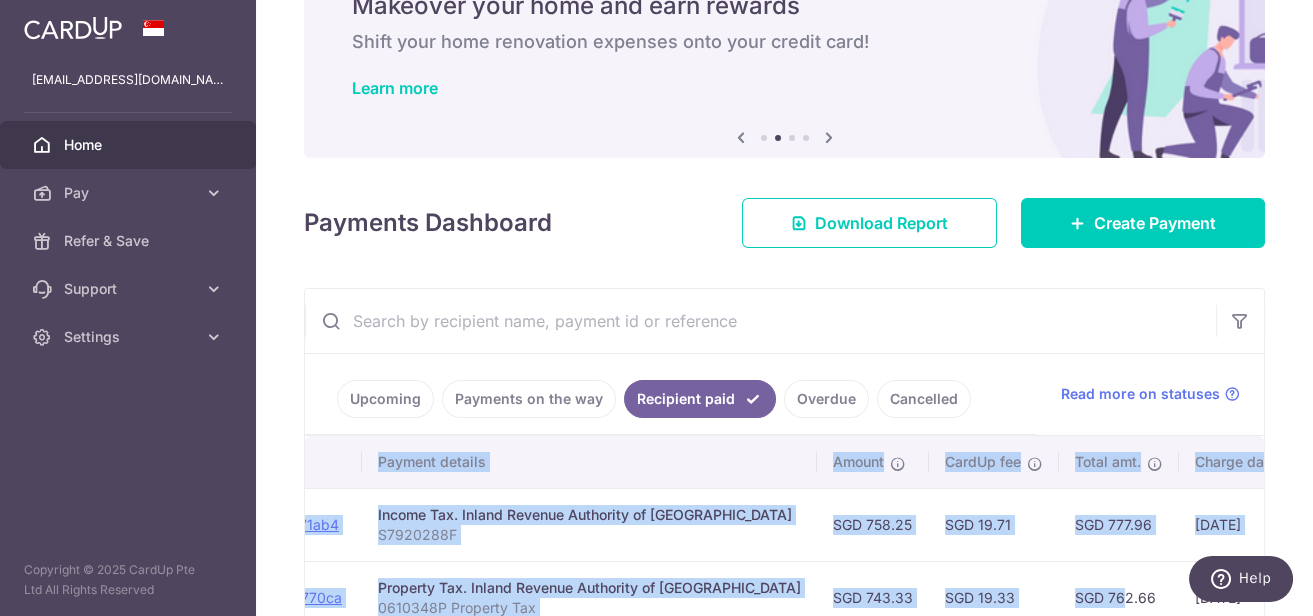 scroll, scrollTop: 0, scrollLeft: 0, axis: both 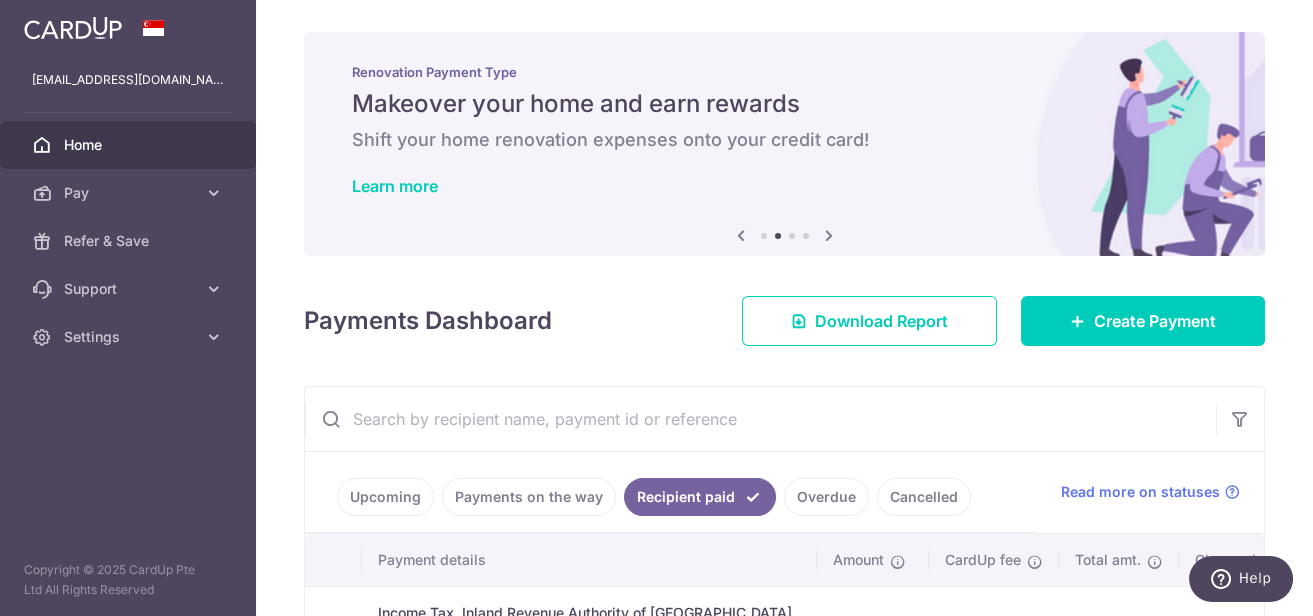 click on "Upcoming" at bounding box center (385, 497) 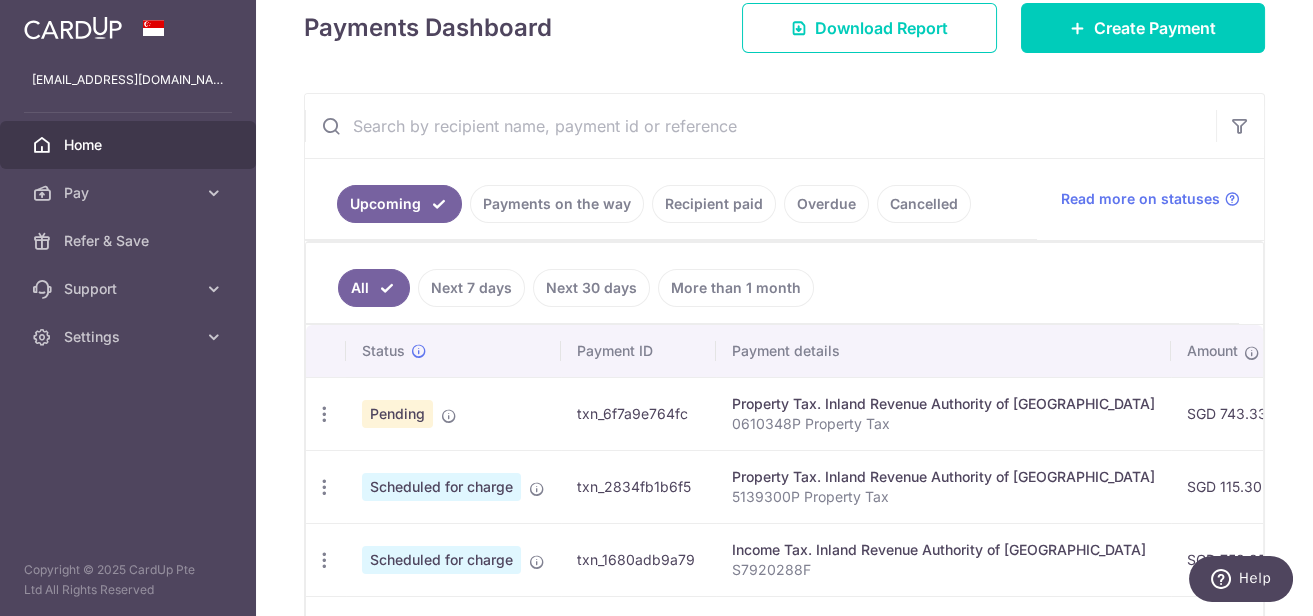 scroll, scrollTop: 0, scrollLeft: 0, axis: both 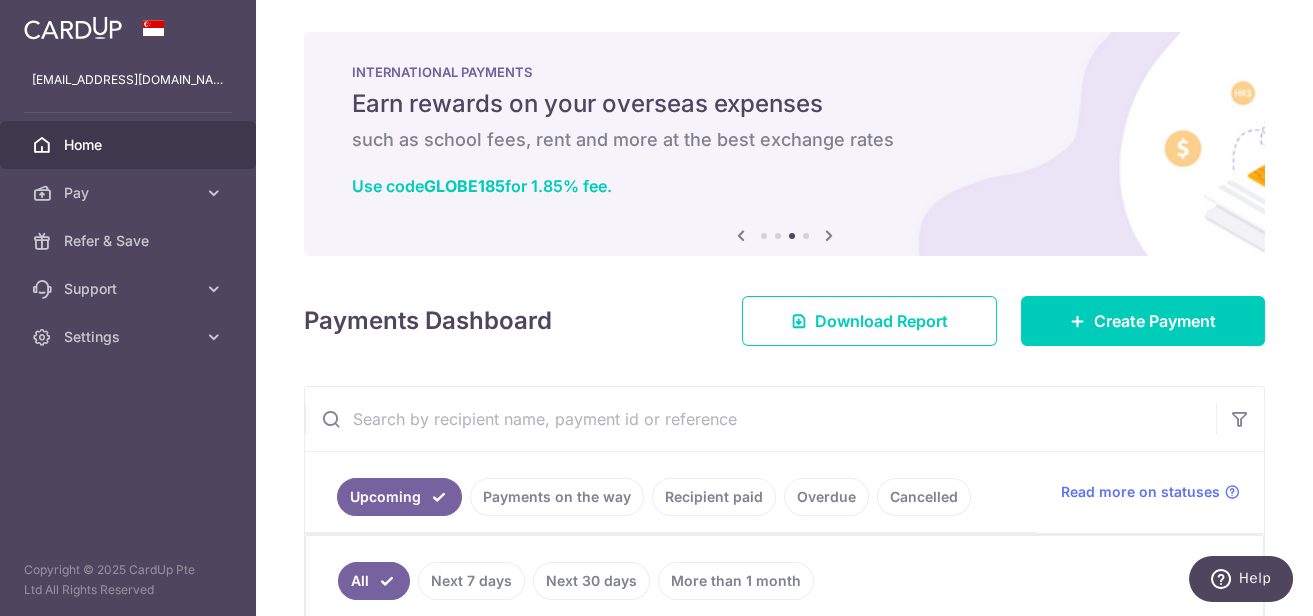 click at bounding box center (0, 0) 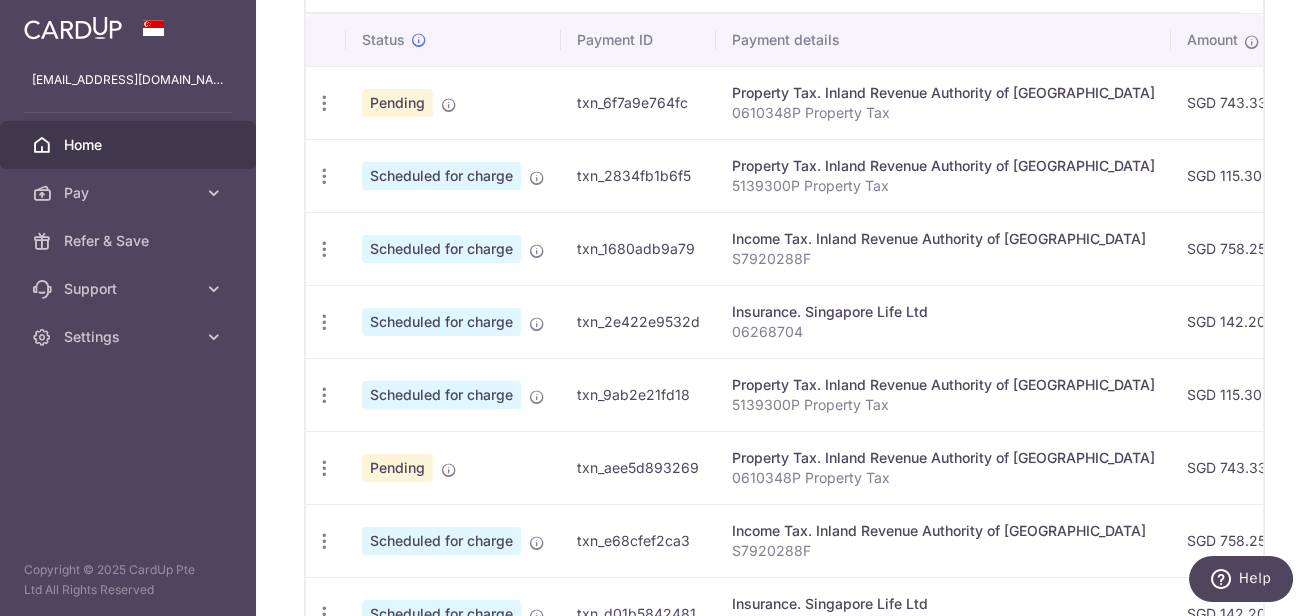 scroll, scrollTop: 563, scrollLeft: 0, axis: vertical 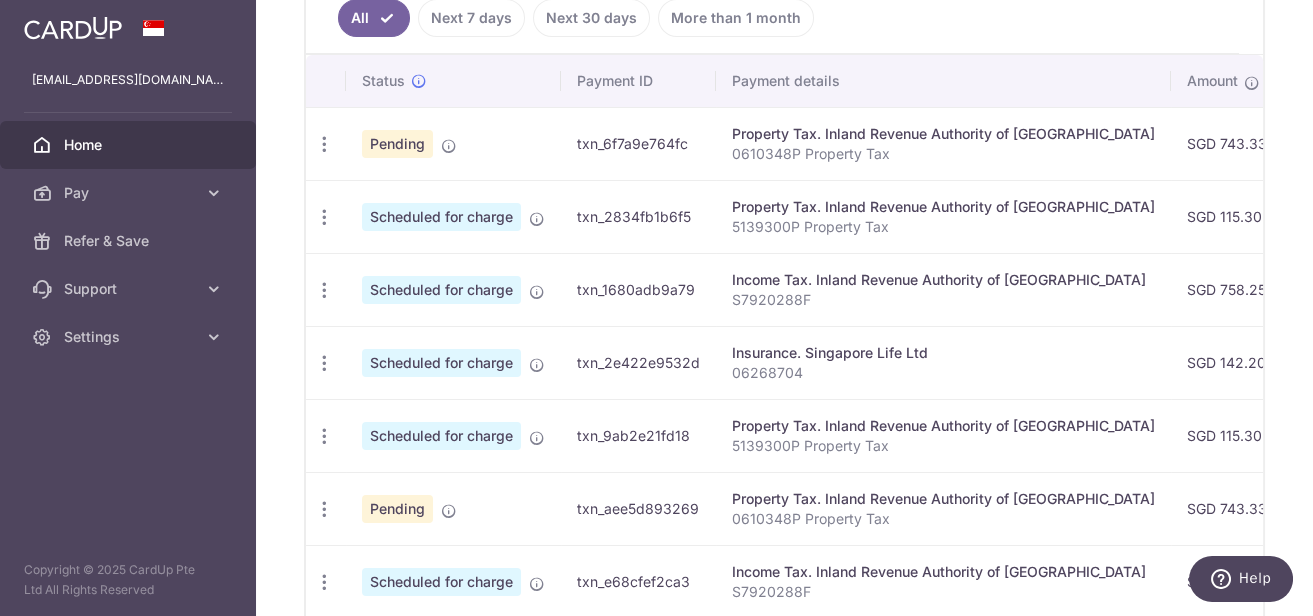 click on "SGD 743.33" at bounding box center (1227, 143) 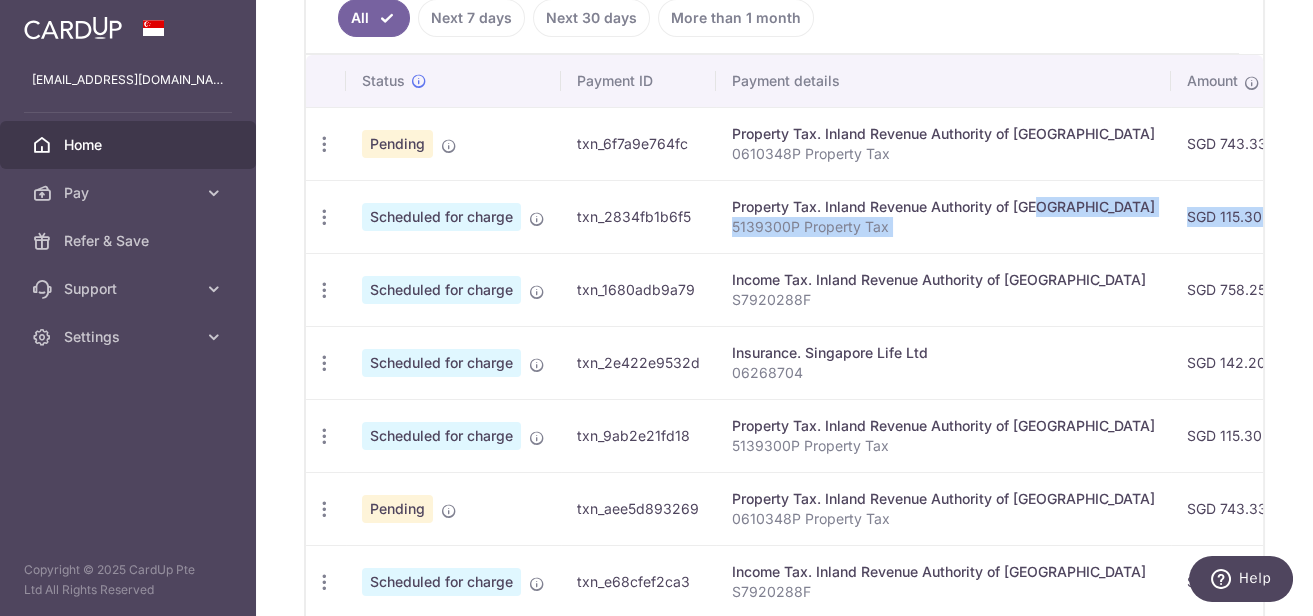 drag, startPoint x: 979, startPoint y: 287, endPoint x: 1394, endPoint y: 268, distance: 415.43472 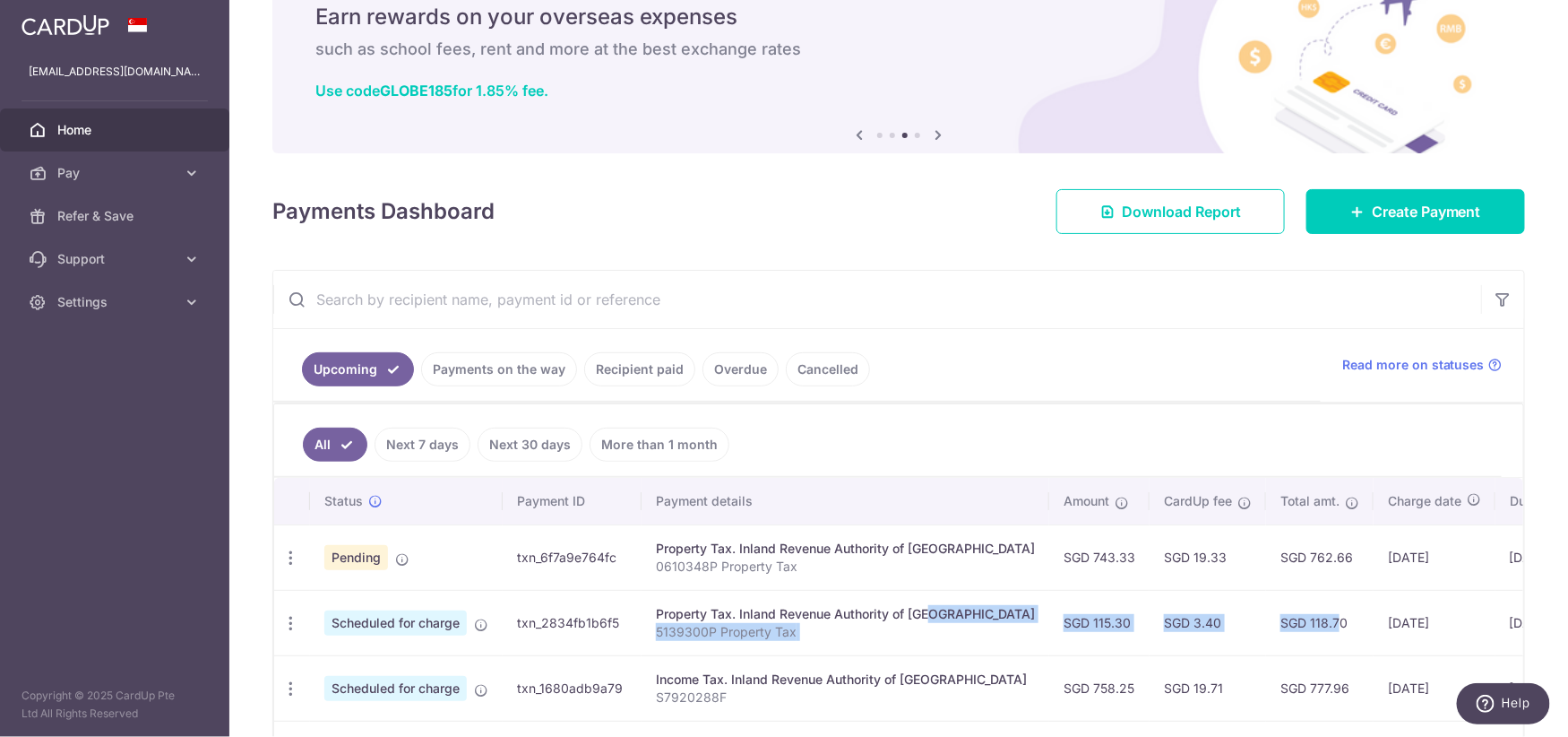 scroll, scrollTop: 0, scrollLeft: 0, axis: both 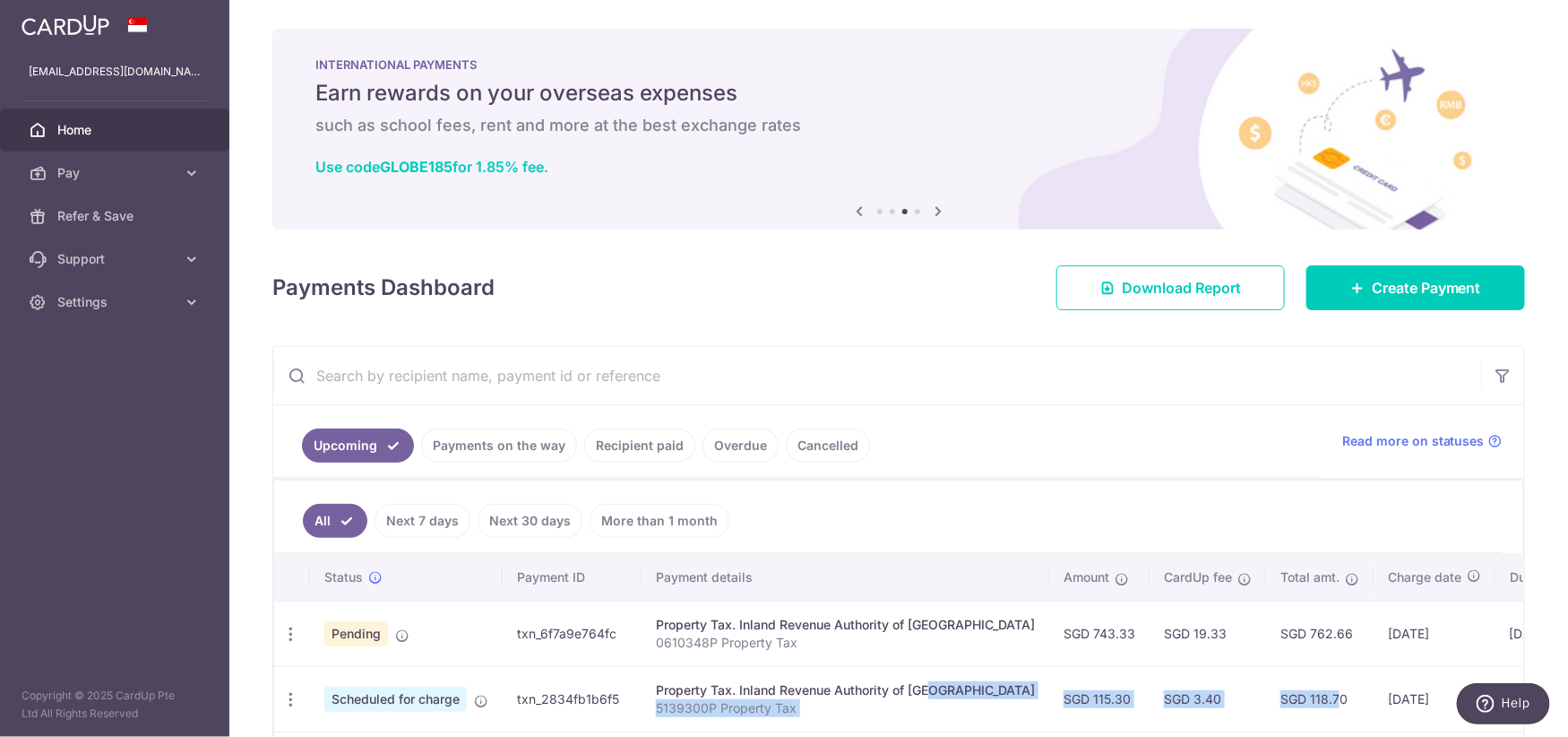 click on "Home" at bounding box center [116, 130] 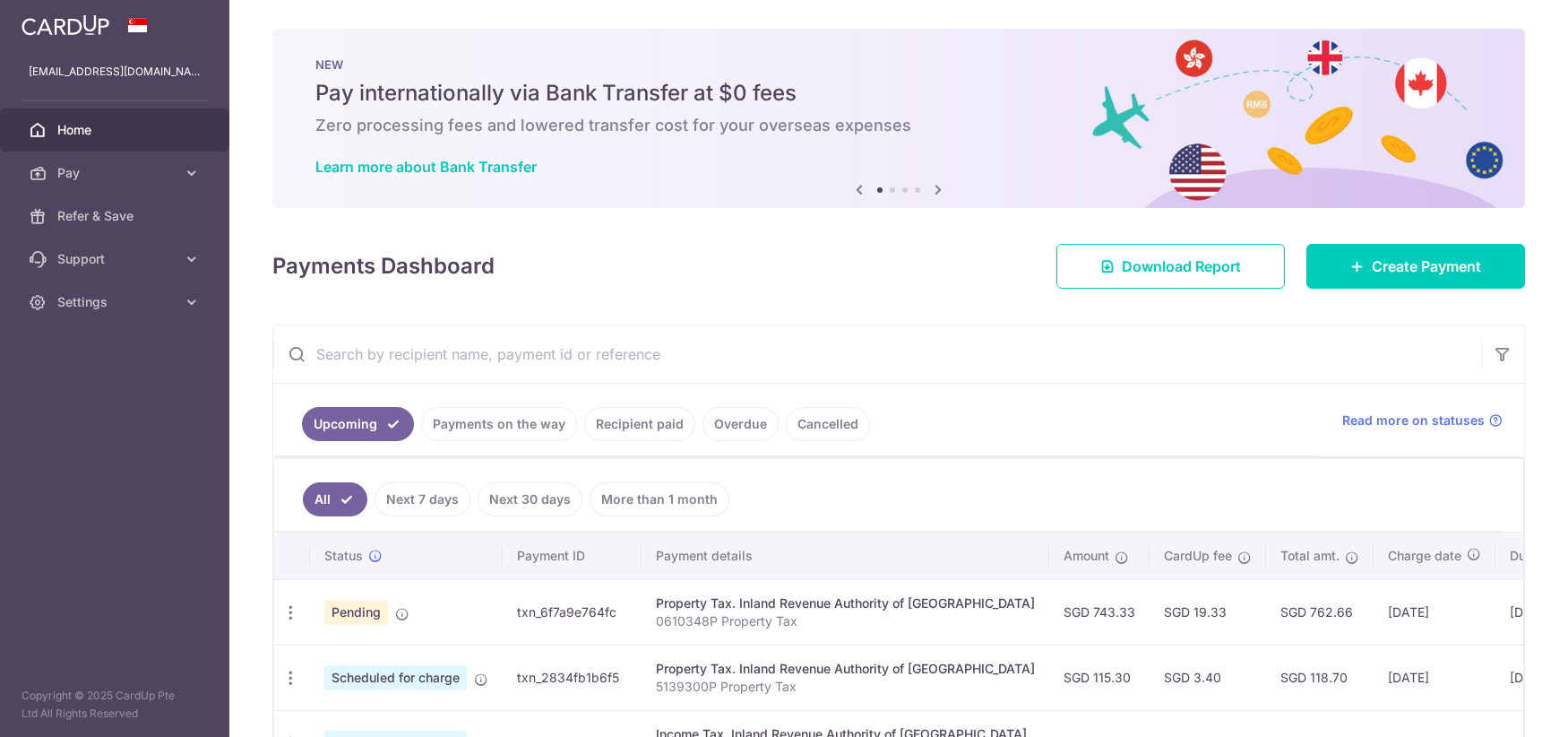 scroll, scrollTop: 0, scrollLeft: 0, axis: both 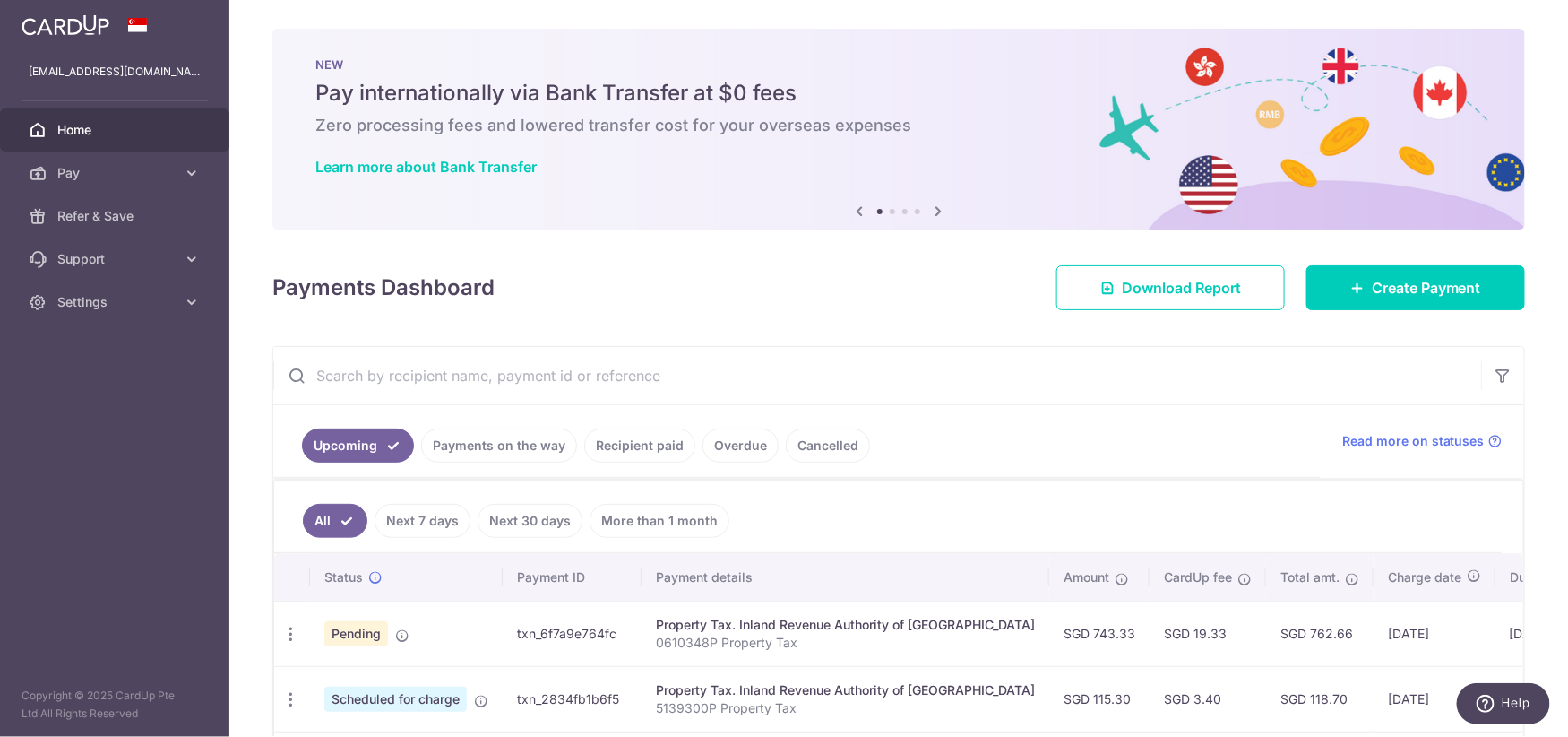 click on "Recipient paid" at bounding box center (640, 446) 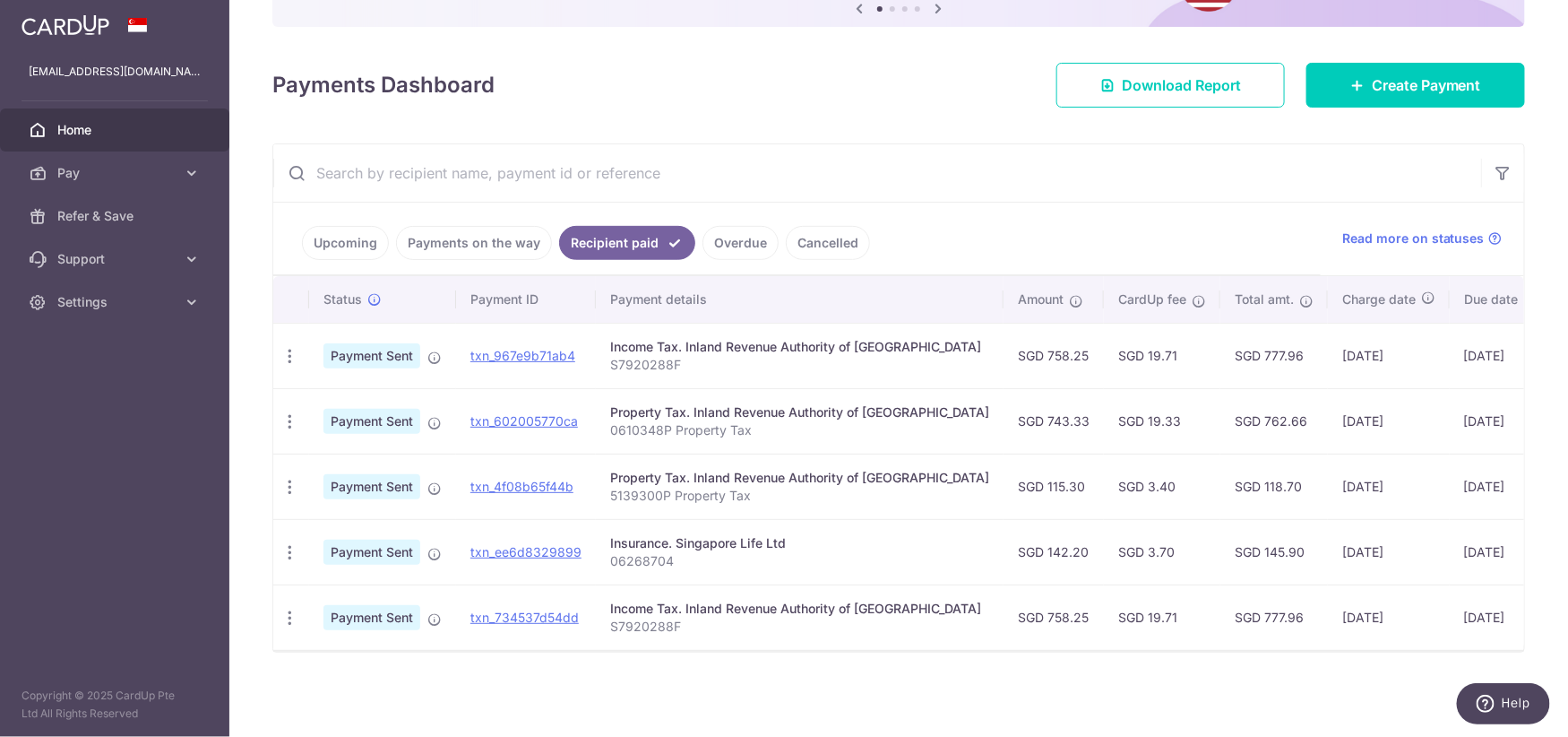 click on "Payments on the way" at bounding box center (474, 243) 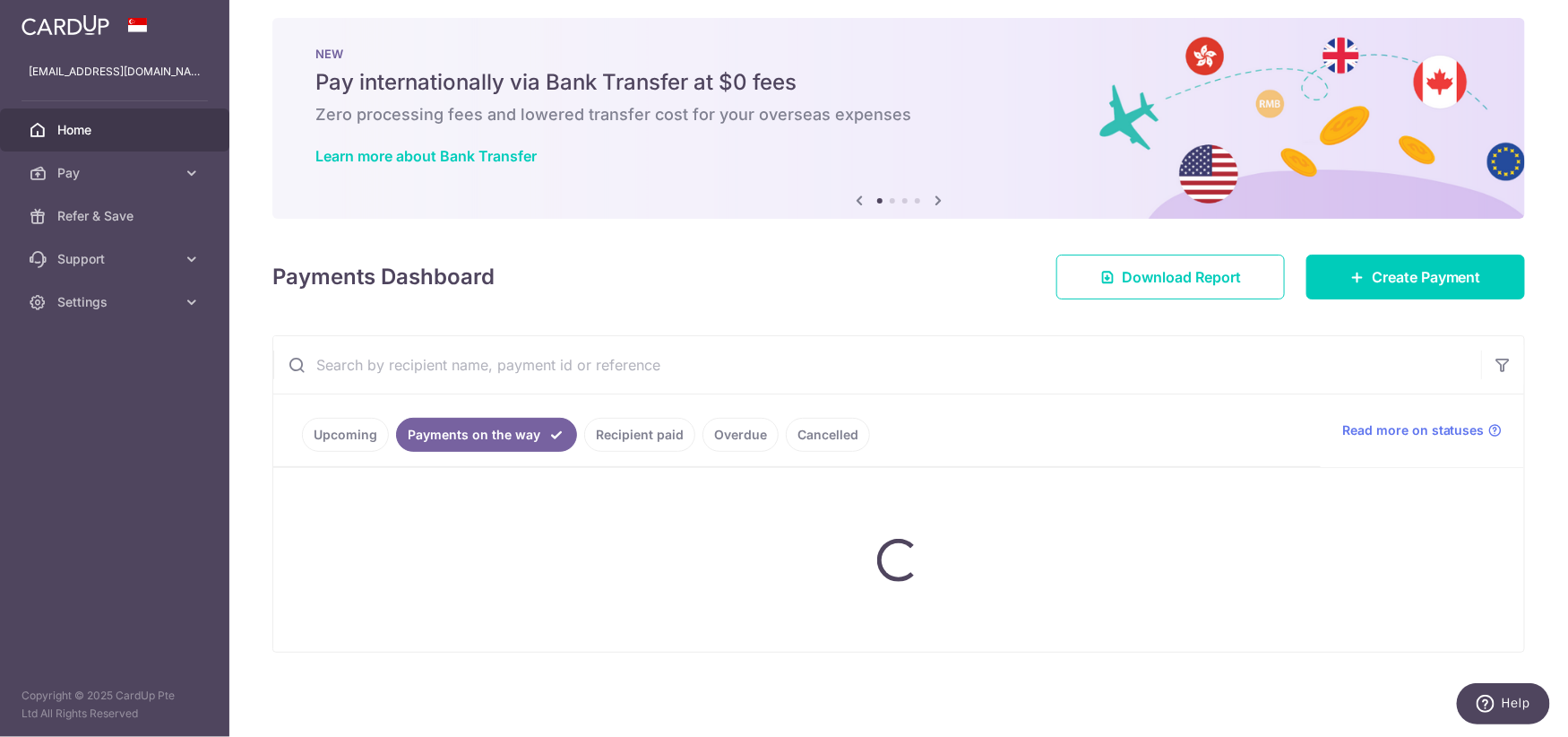 scroll, scrollTop: 10, scrollLeft: 0, axis: vertical 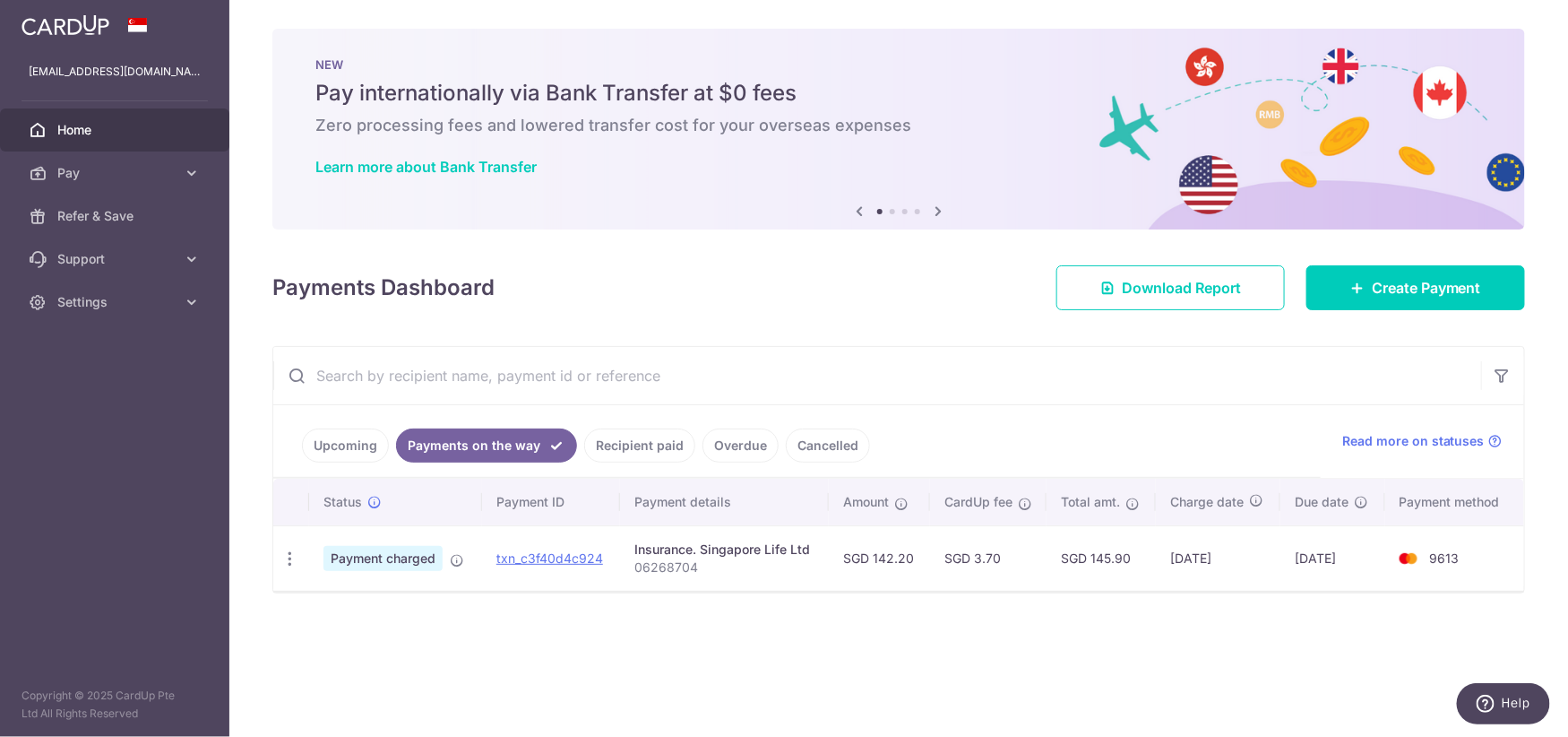 click on "Recipient paid" at bounding box center (640, 446) 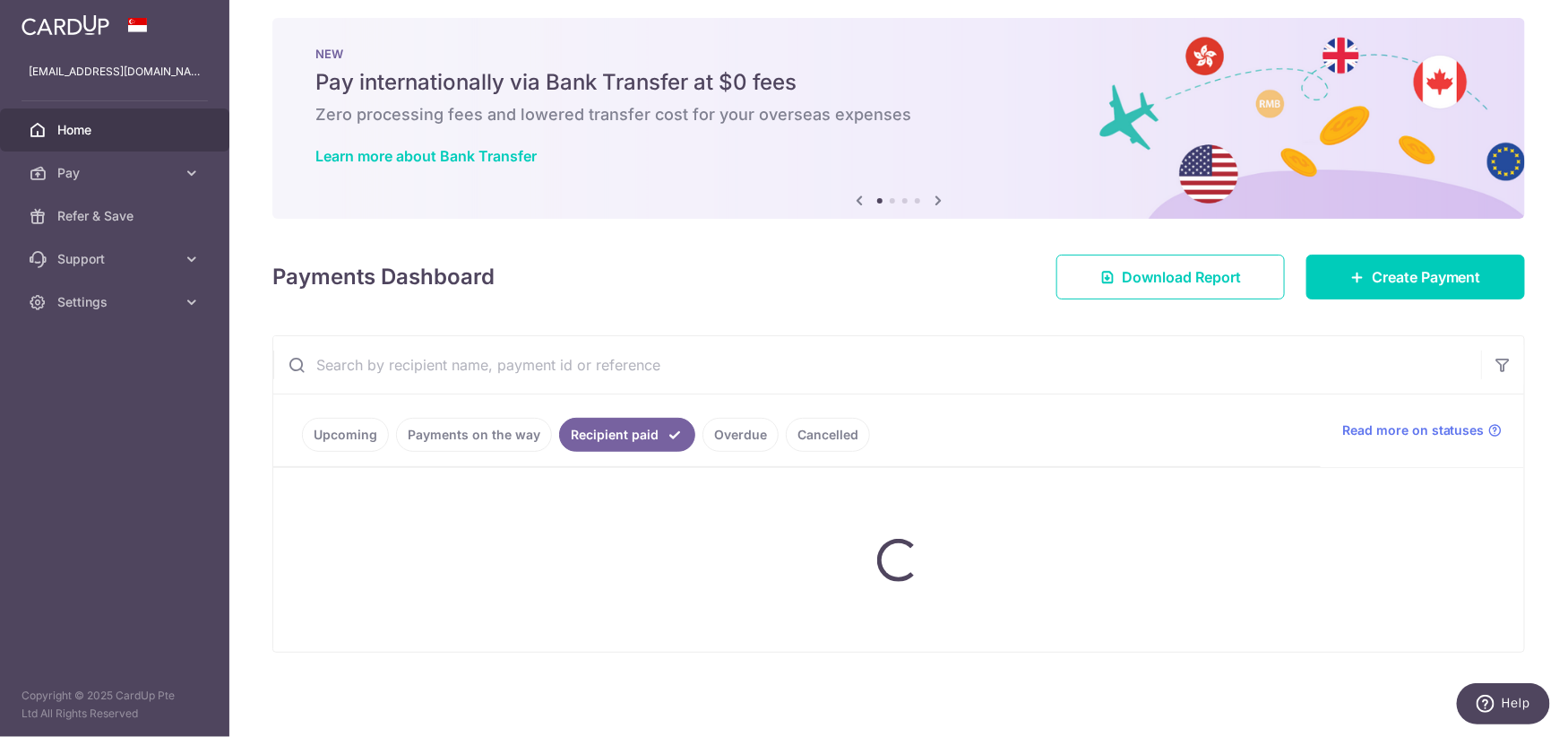 scroll, scrollTop: 271, scrollLeft: 0, axis: vertical 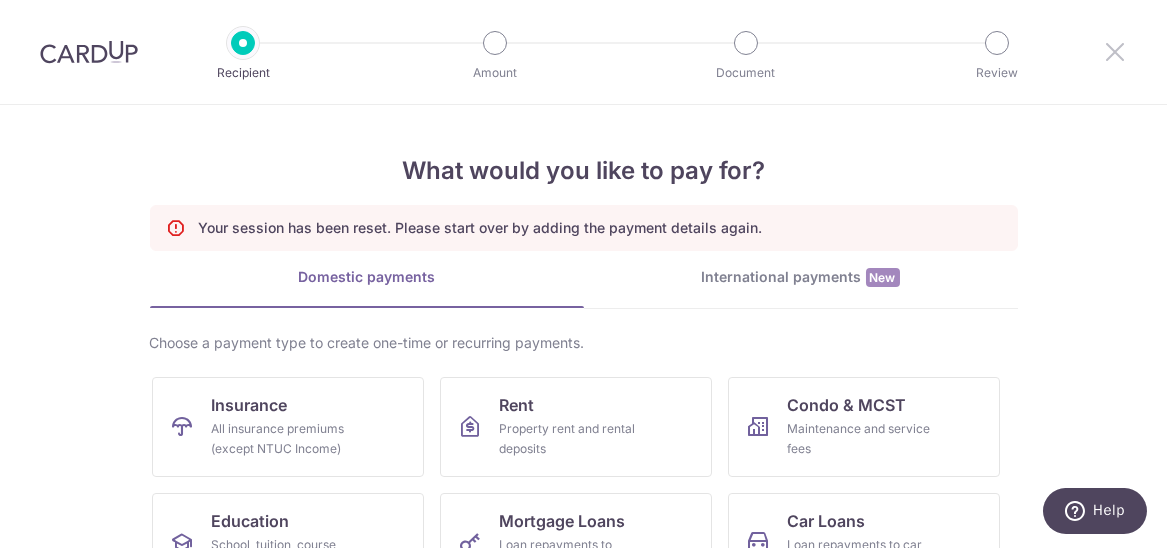 click at bounding box center (1115, 51) 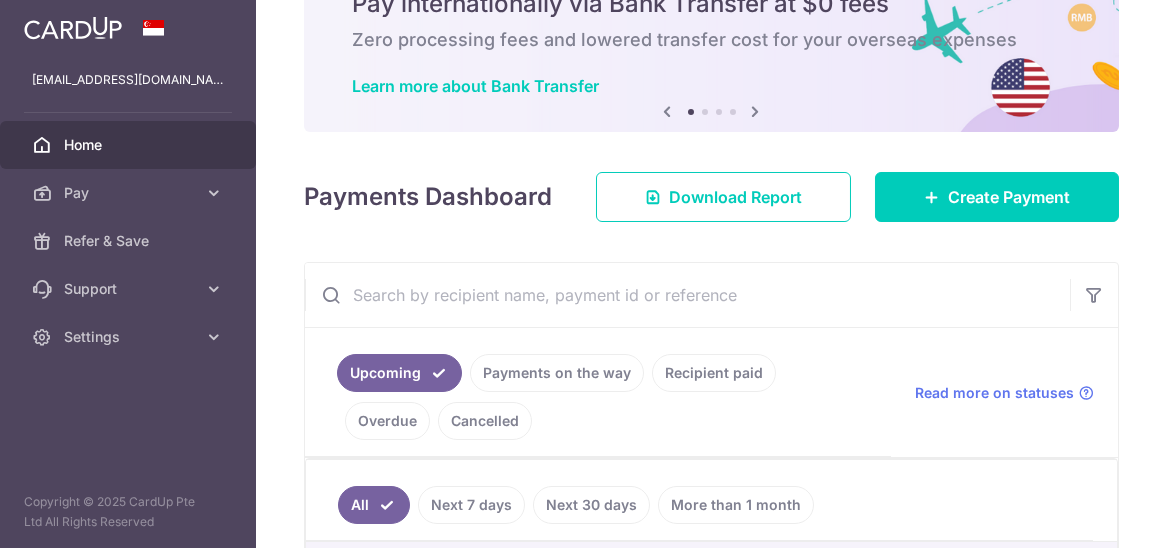 scroll, scrollTop: 266, scrollLeft: 0, axis: vertical 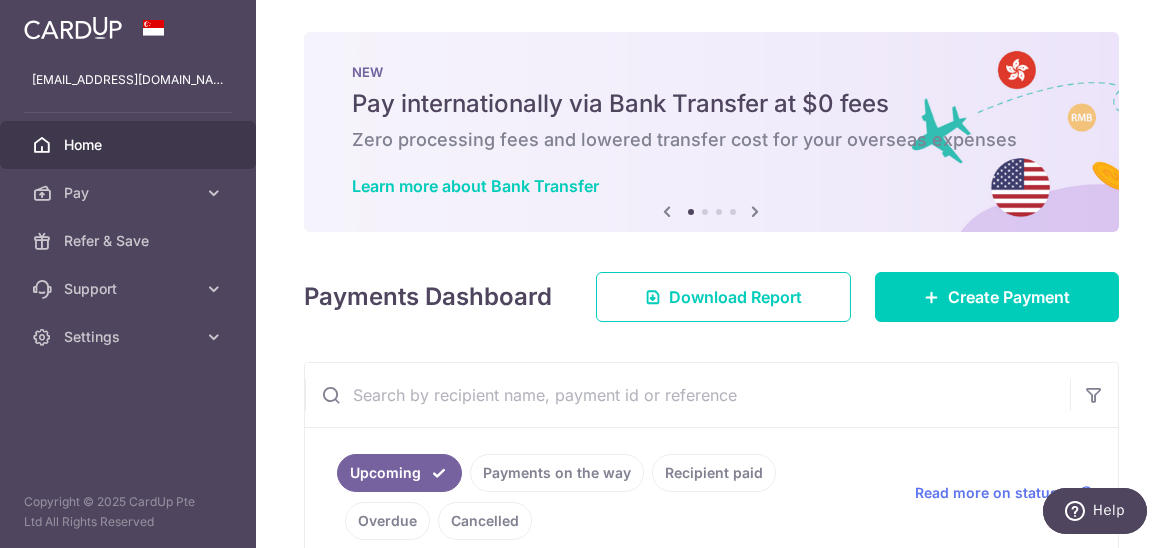 click at bounding box center (0, 0) 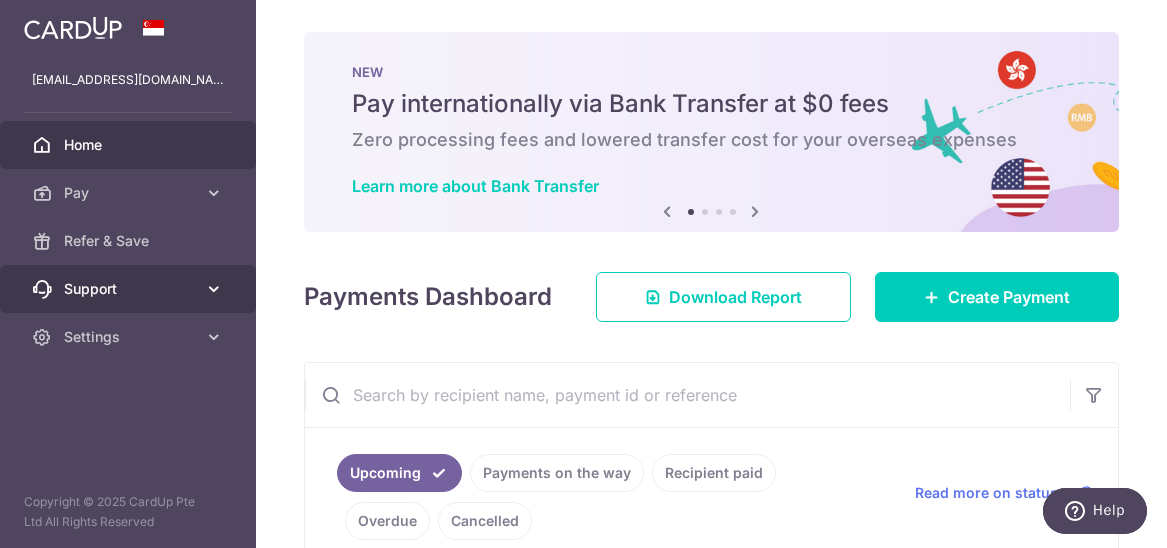 click at bounding box center (214, 289) 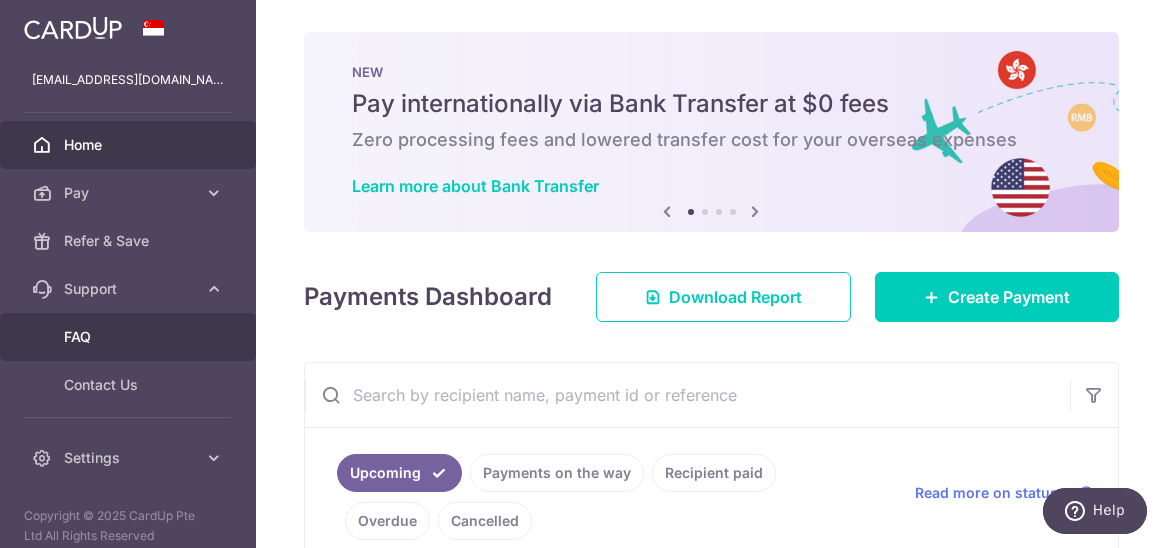 click on "FAQ" at bounding box center [128, 337] 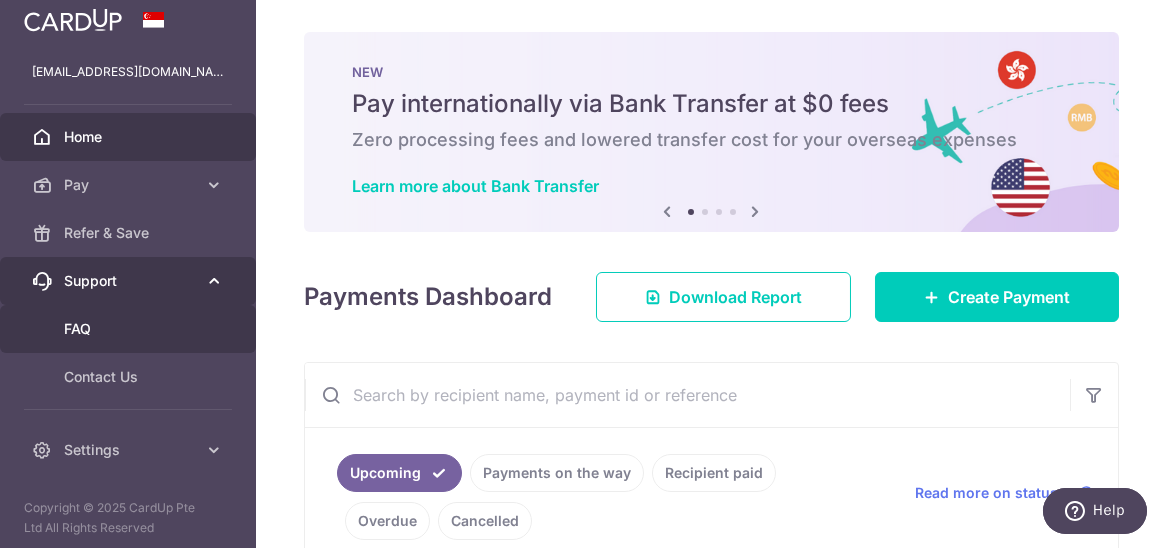 scroll, scrollTop: 13, scrollLeft: 0, axis: vertical 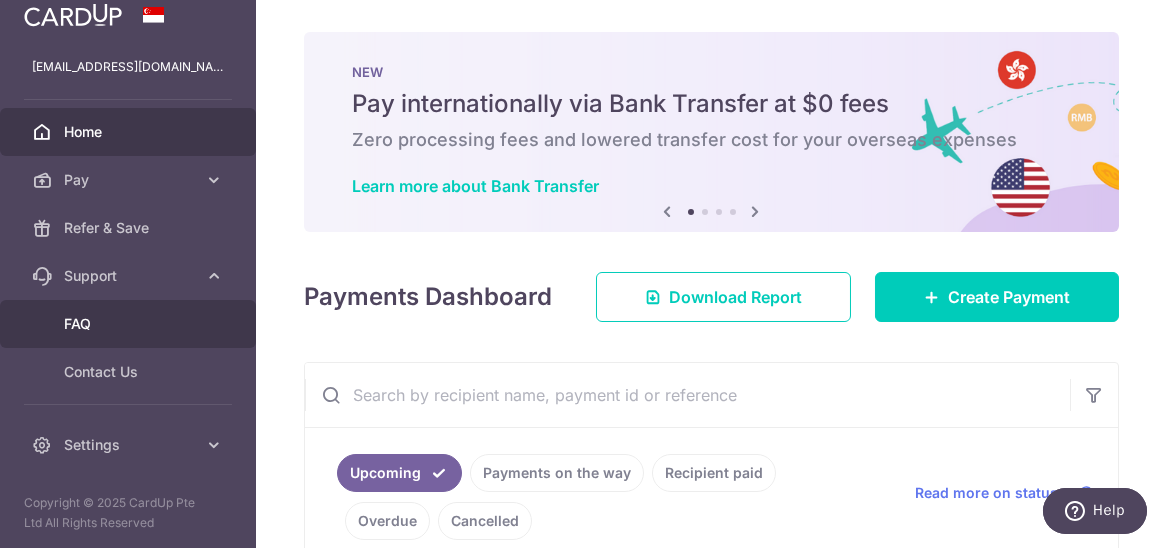 click on "FAQ" at bounding box center [130, 324] 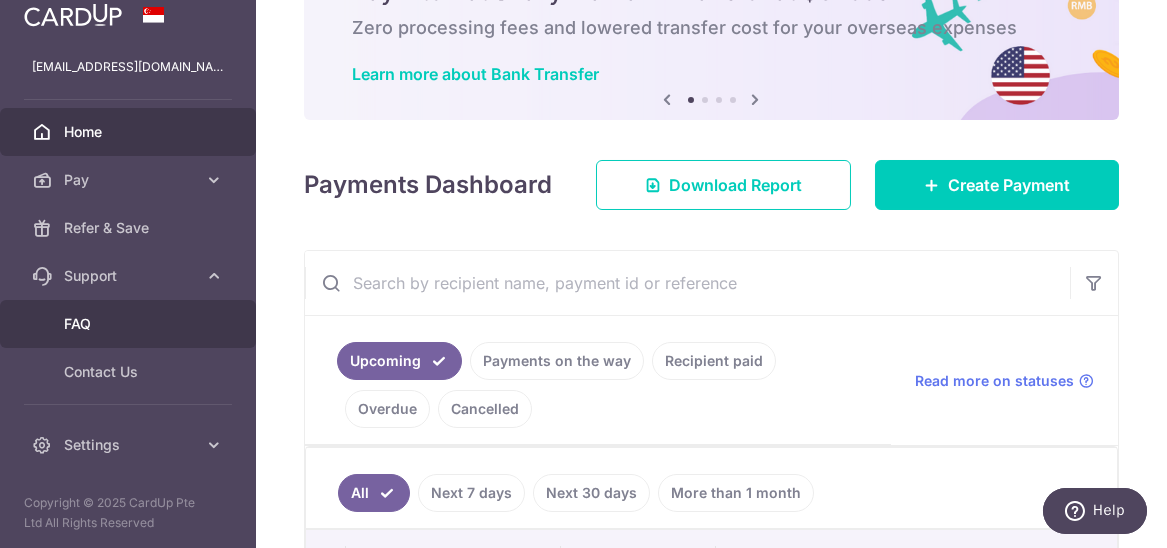 scroll, scrollTop: 133, scrollLeft: 0, axis: vertical 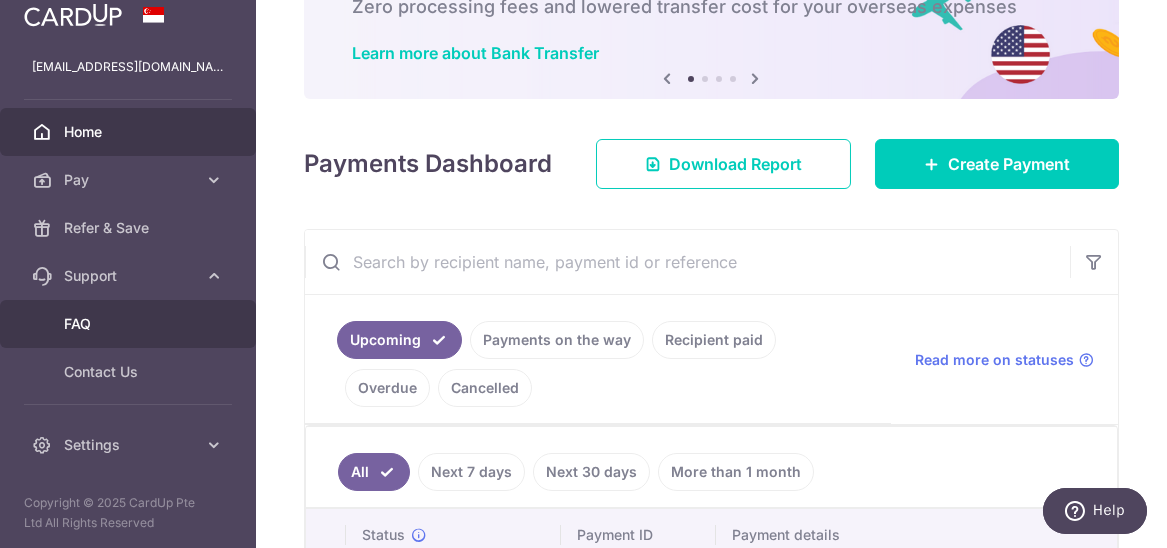 click on "FAQ" at bounding box center [130, 324] 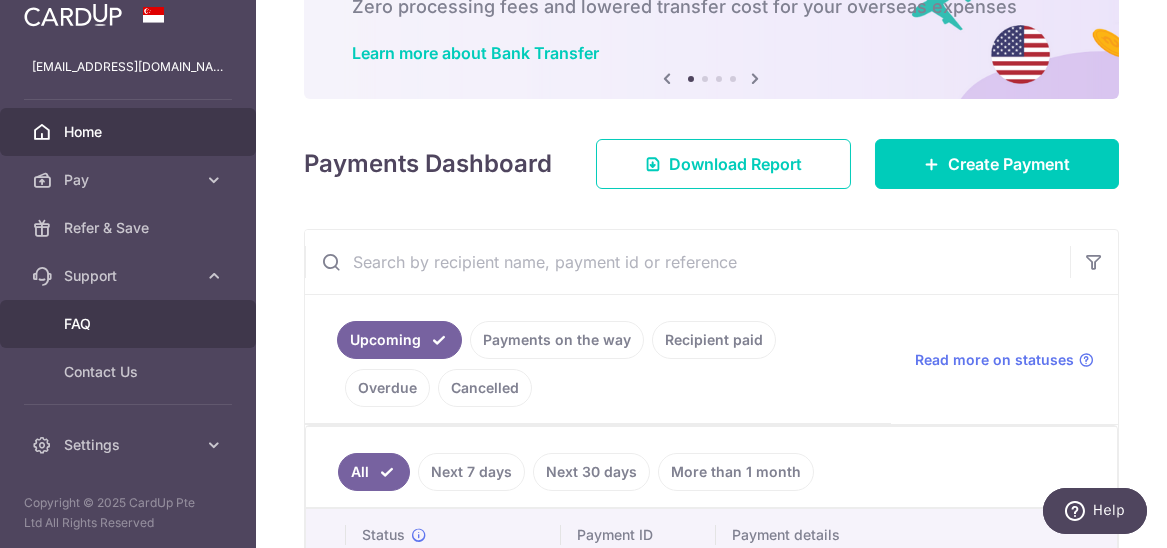 scroll, scrollTop: 533, scrollLeft: 0, axis: vertical 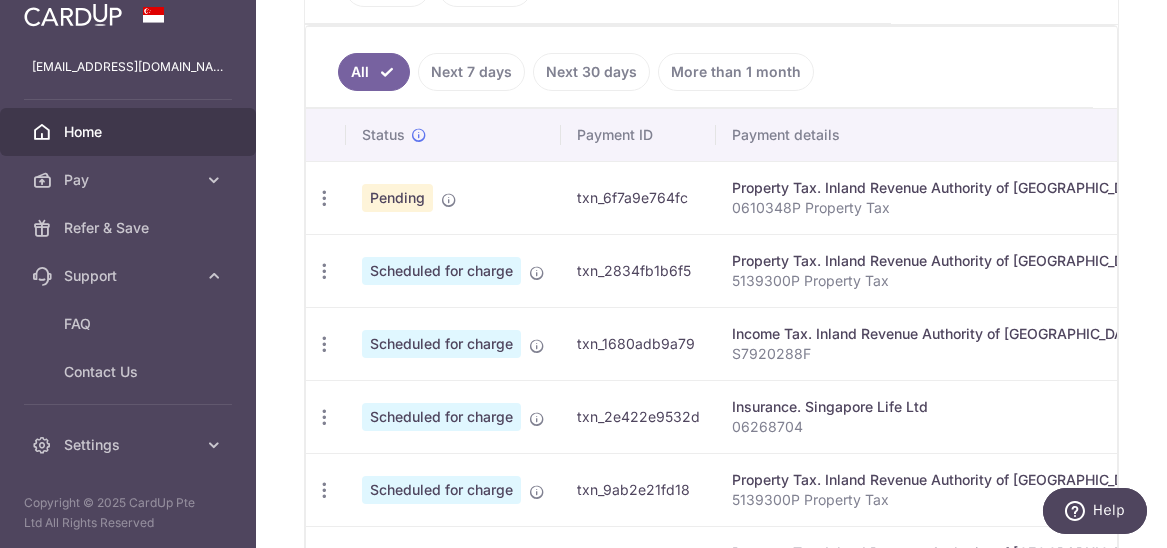 click on "Income Tax. Inland Revenue Authority of [GEOGRAPHIC_DATA]" at bounding box center [943, 334] 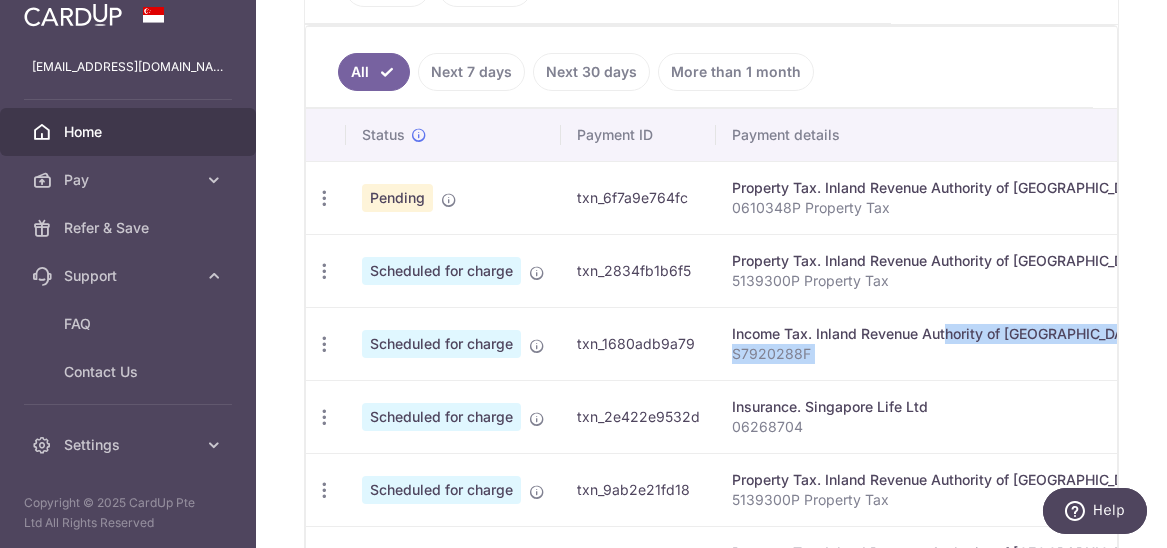 drag, startPoint x: 876, startPoint y: 359, endPoint x: 1230, endPoint y: 357, distance: 354.00565 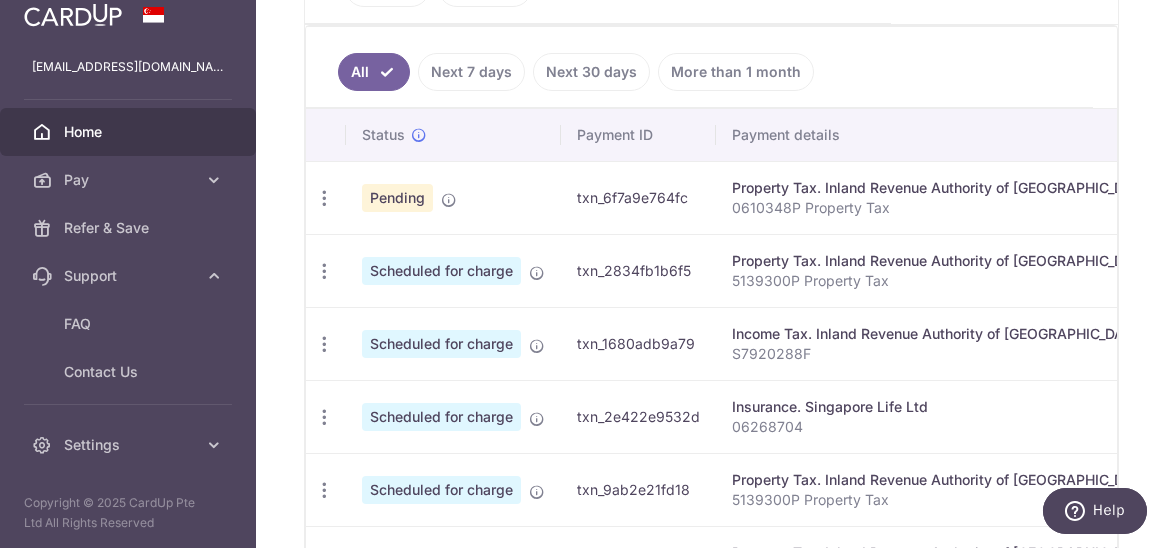 drag, startPoint x: 1230, startPoint y: 357, endPoint x: 921, endPoint y: 212, distance: 341.32974 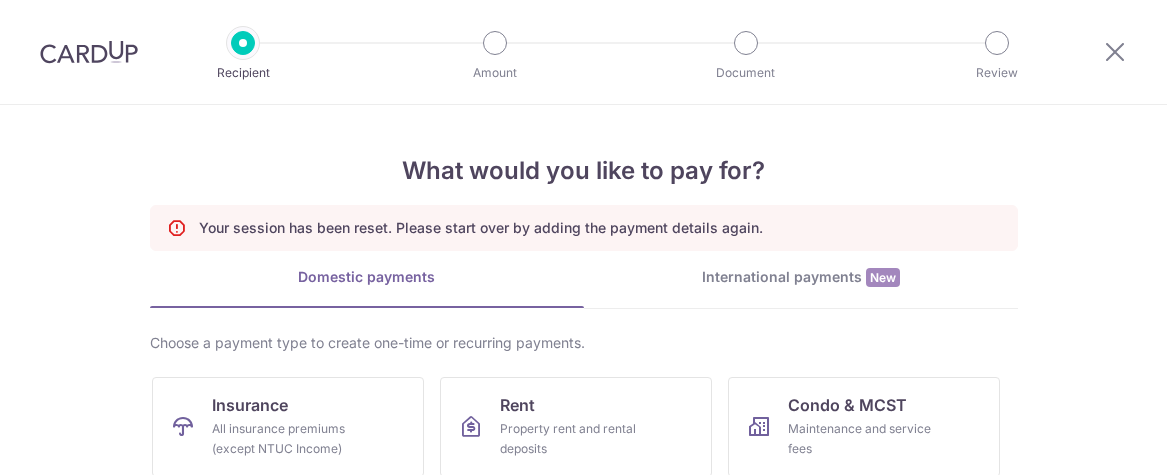 scroll, scrollTop: 0, scrollLeft: 0, axis: both 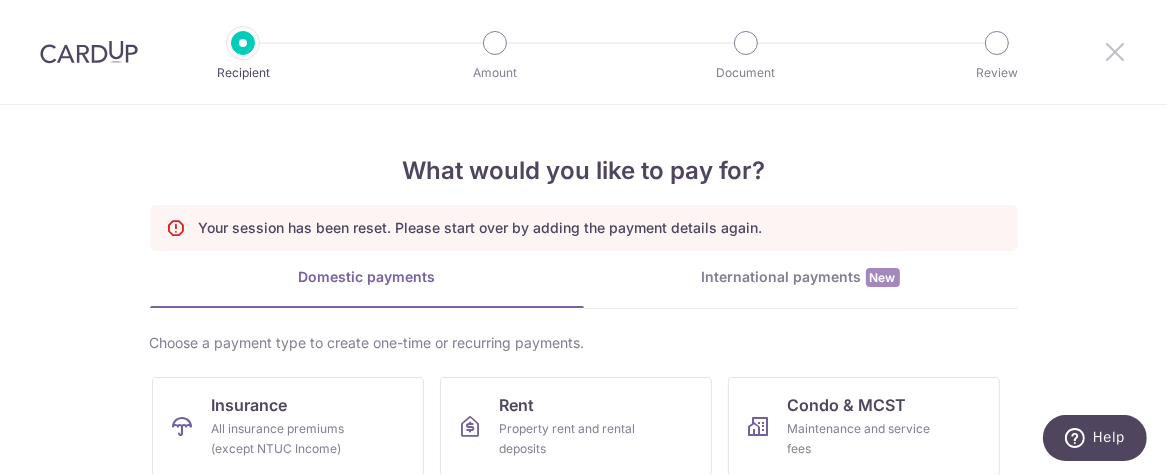 click at bounding box center (1115, 51) 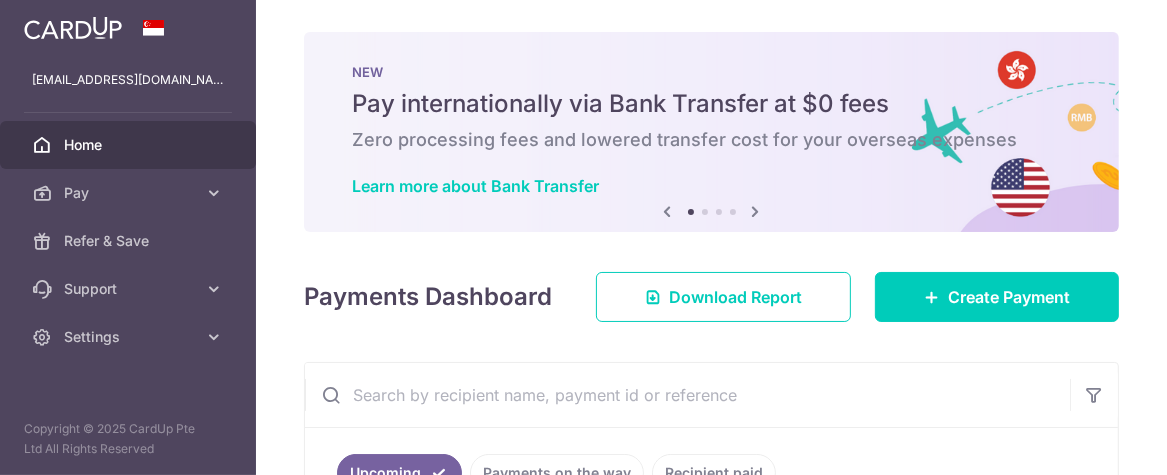 scroll, scrollTop: 0, scrollLeft: 0, axis: both 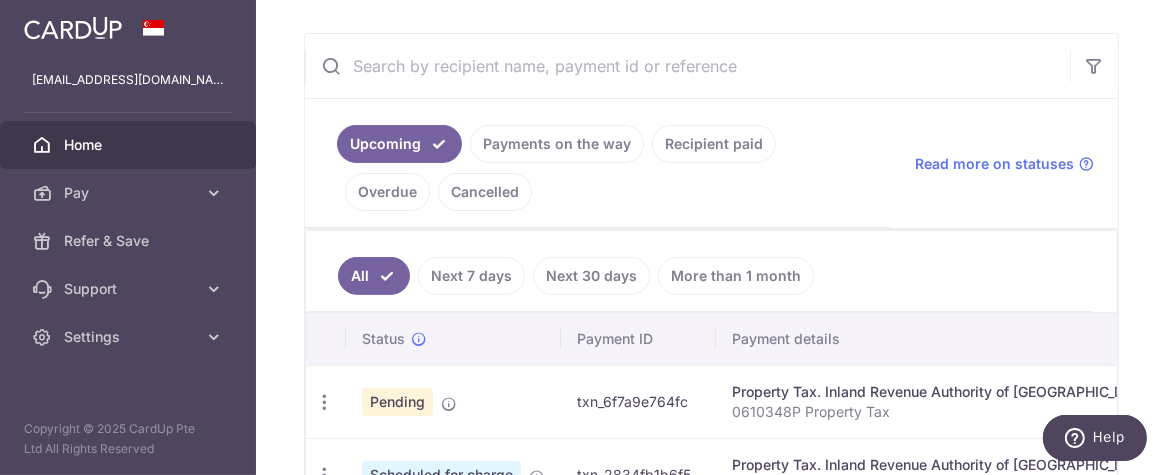 click on "Recipient paid" at bounding box center [714, 144] 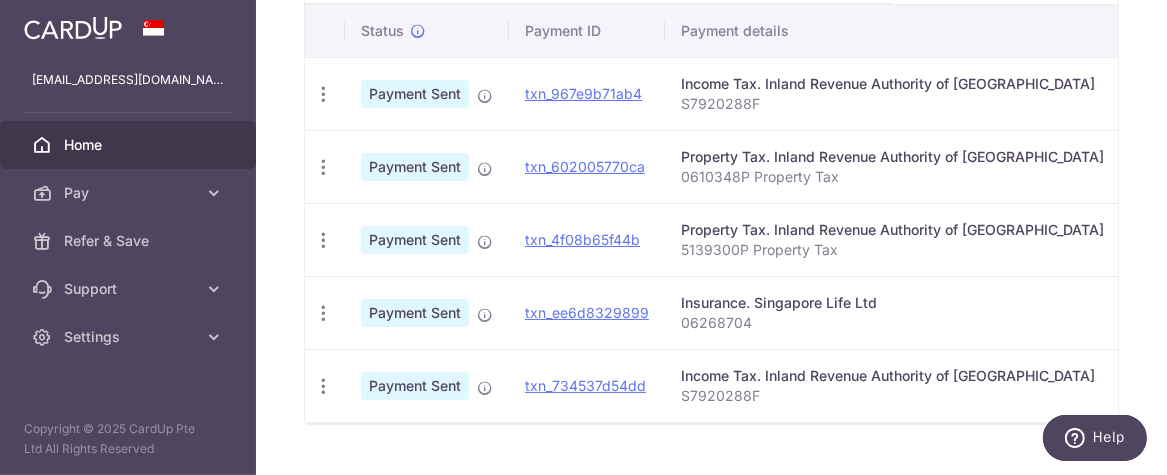 scroll, scrollTop: 596, scrollLeft: 0, axis: vertical 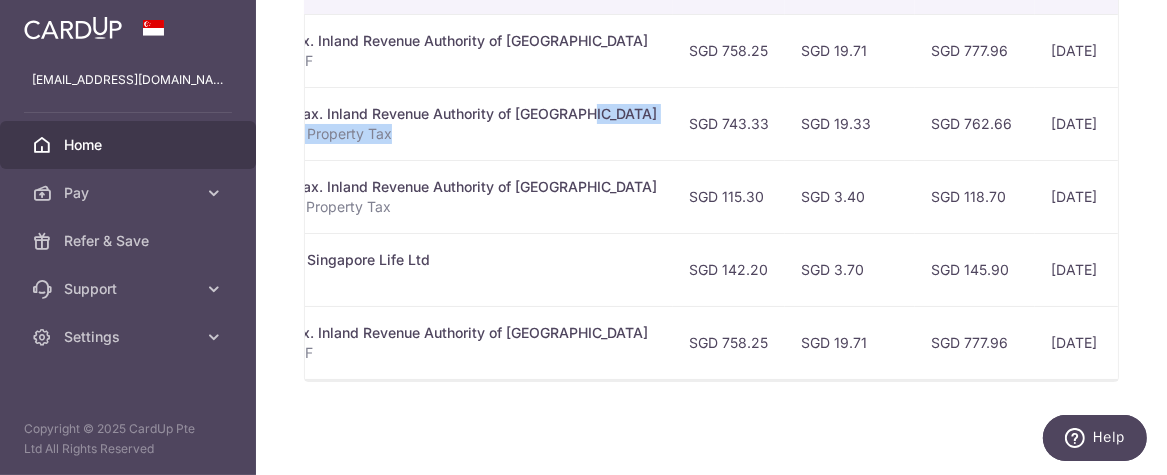drag, startPoint x: 705, startPoint y: 145, endPoint x: 206, endPoint y: 165, distance: 499.40063 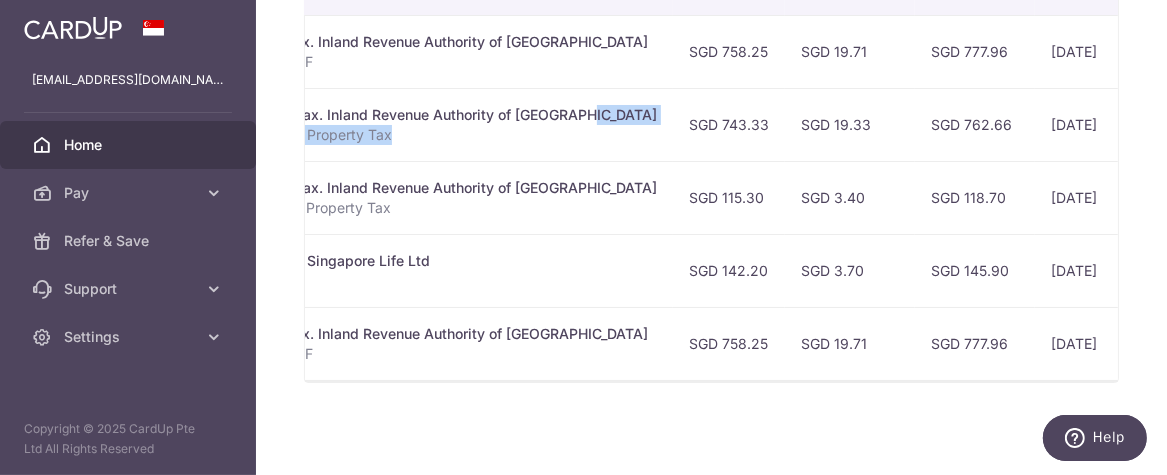 scroll, scrollTop: 636, scrollLeft: 0, axis: vertical 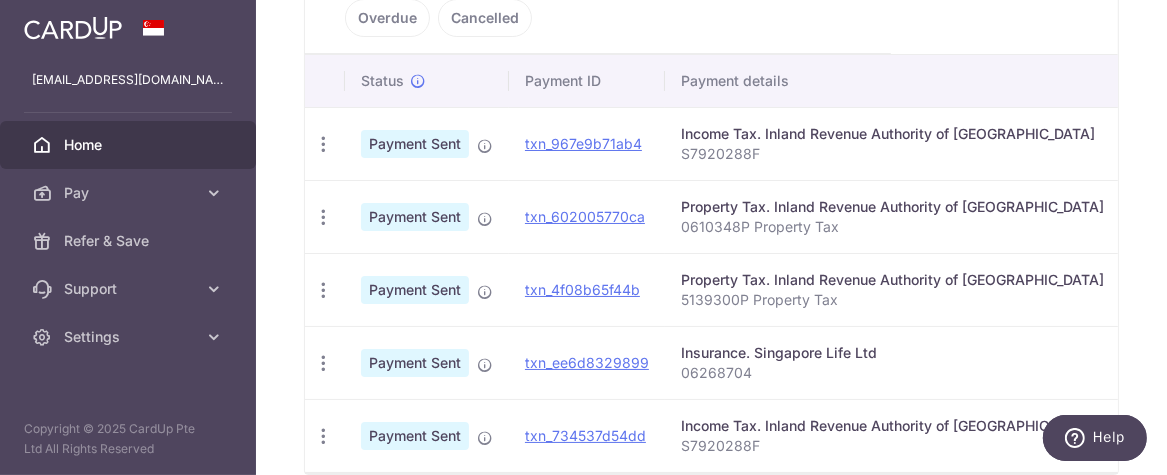 click on "SGD 743.33" at bounding box center (1176, 216) 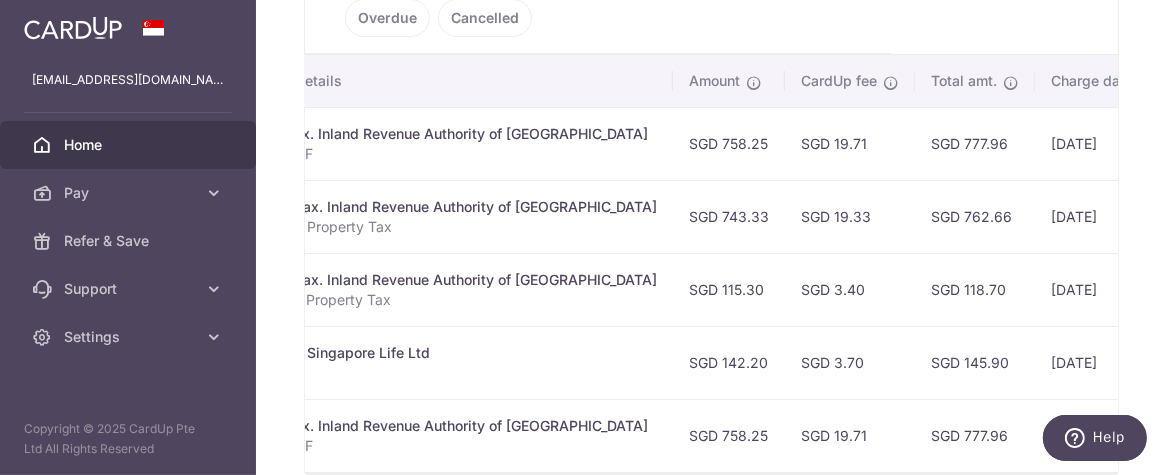drag, startPoint x: 827, startPoint y: 245, endPoint x: 957, endPoint y: 254, distance: 130.31117 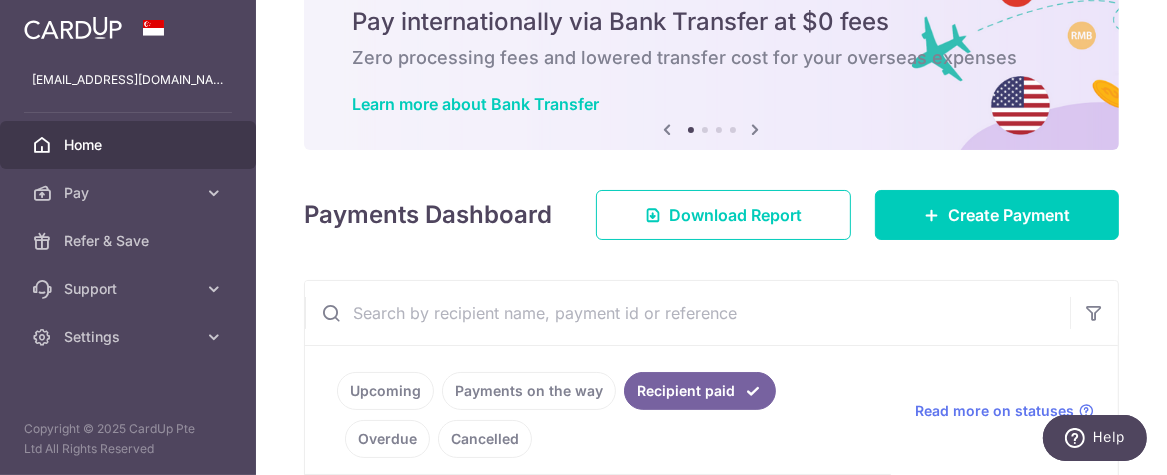 scroll, scrollTop: 266, scrollLeft: 0, axis: vertical 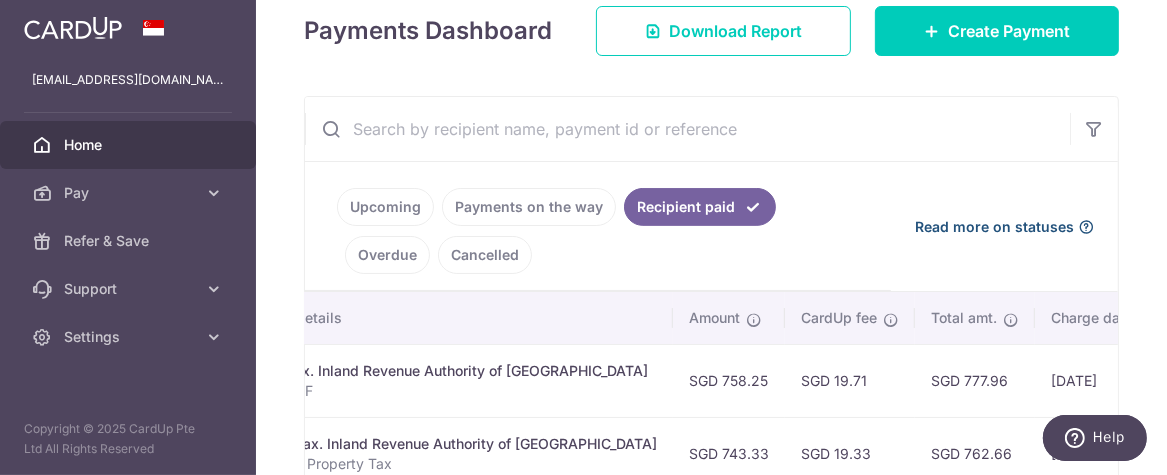 click on "Read more on statuses" at bounding box center (994, 227) 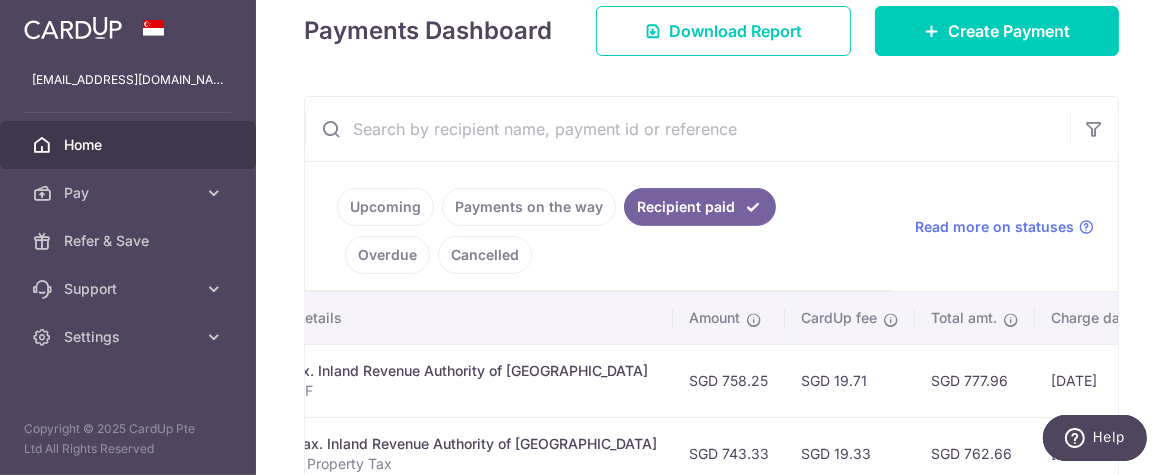 click on "Upcoming" at bounding box center [385, 207] 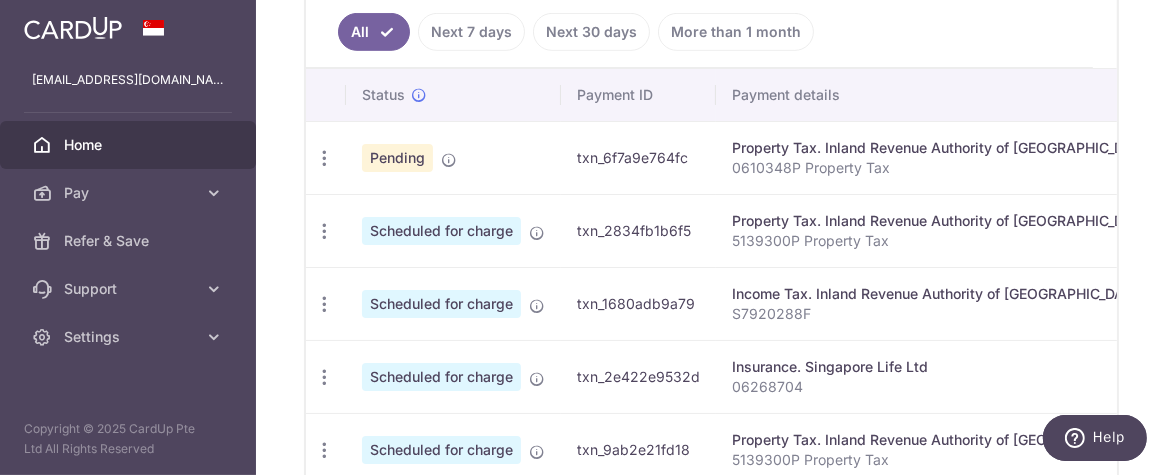 scroll, scrollTop: 533, scrollLeft: 0, axis: vertical 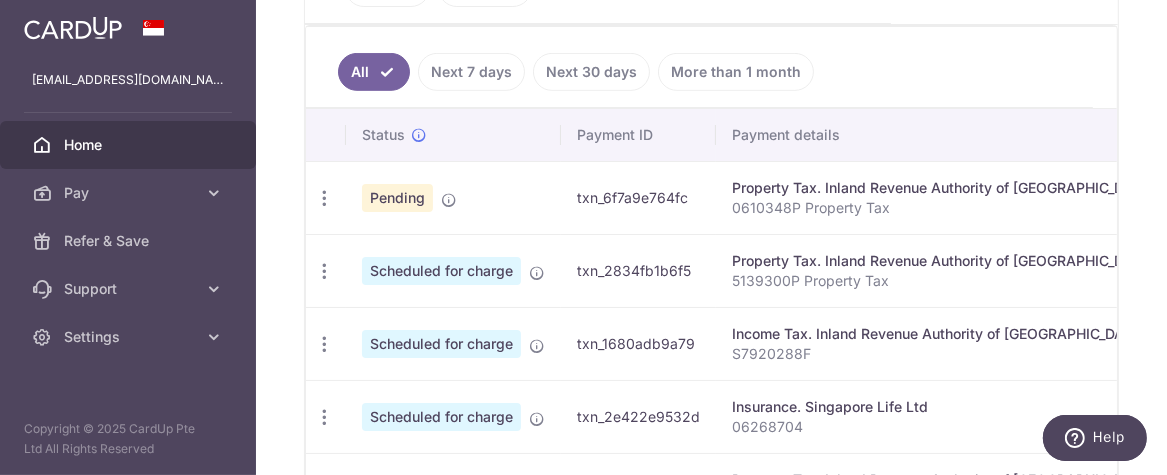 drag, startPoint x: 906, startPoint y: 221, endPoint x: 987, endPoint y: 237, distance: 82.565125 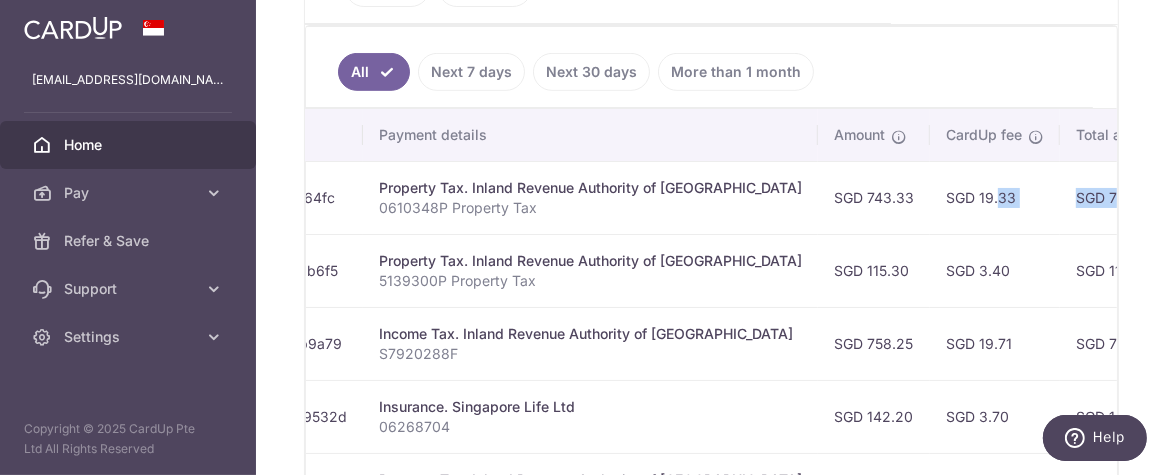scroll, scrollTop: 0, scrollLeft: 478, axis: horizontal 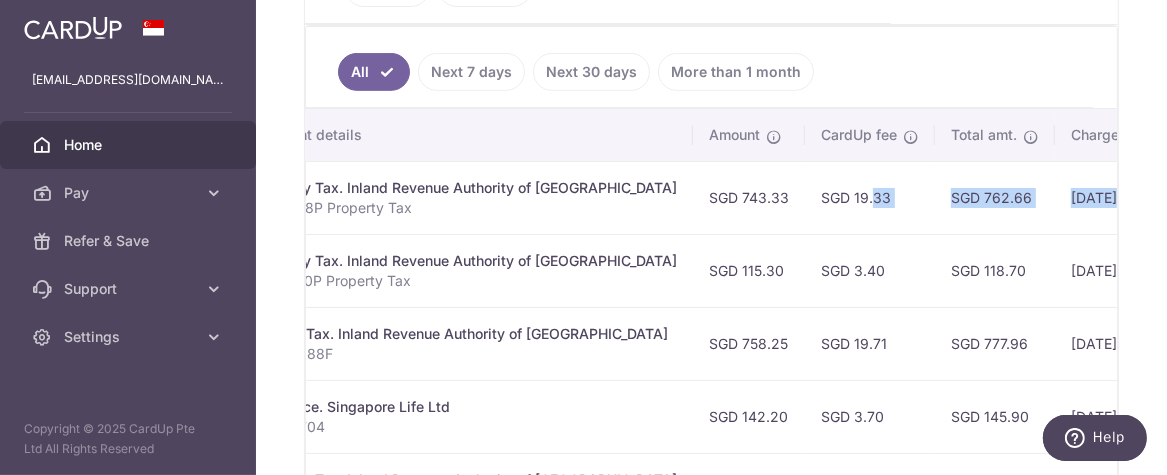 drag, startPoint x: 987, startPoint y: 219, endPoint x: 957, endPoint y: 242, distance: 37.802116 